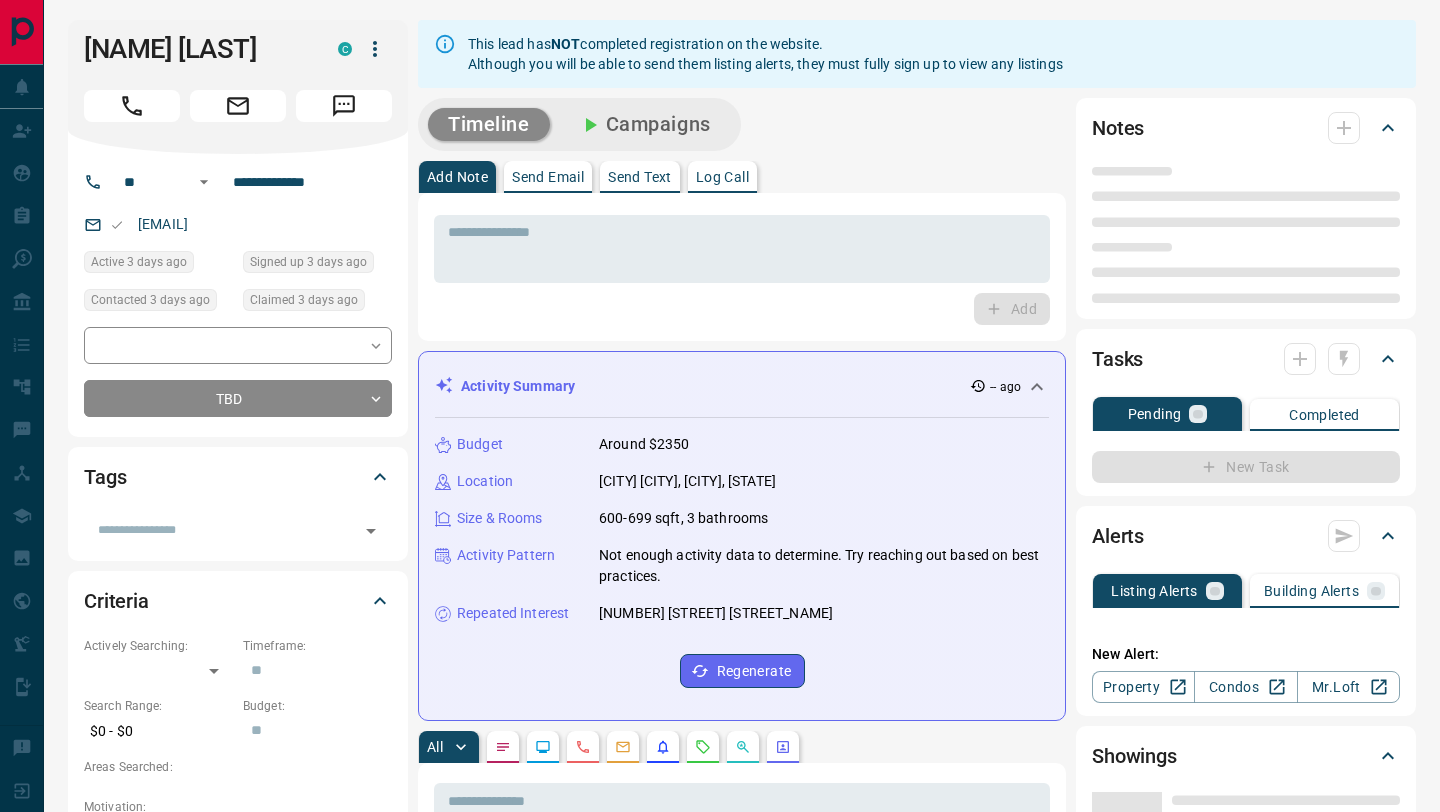 scroll, scrollTop: 0, scrollLeft: 0, axis: both 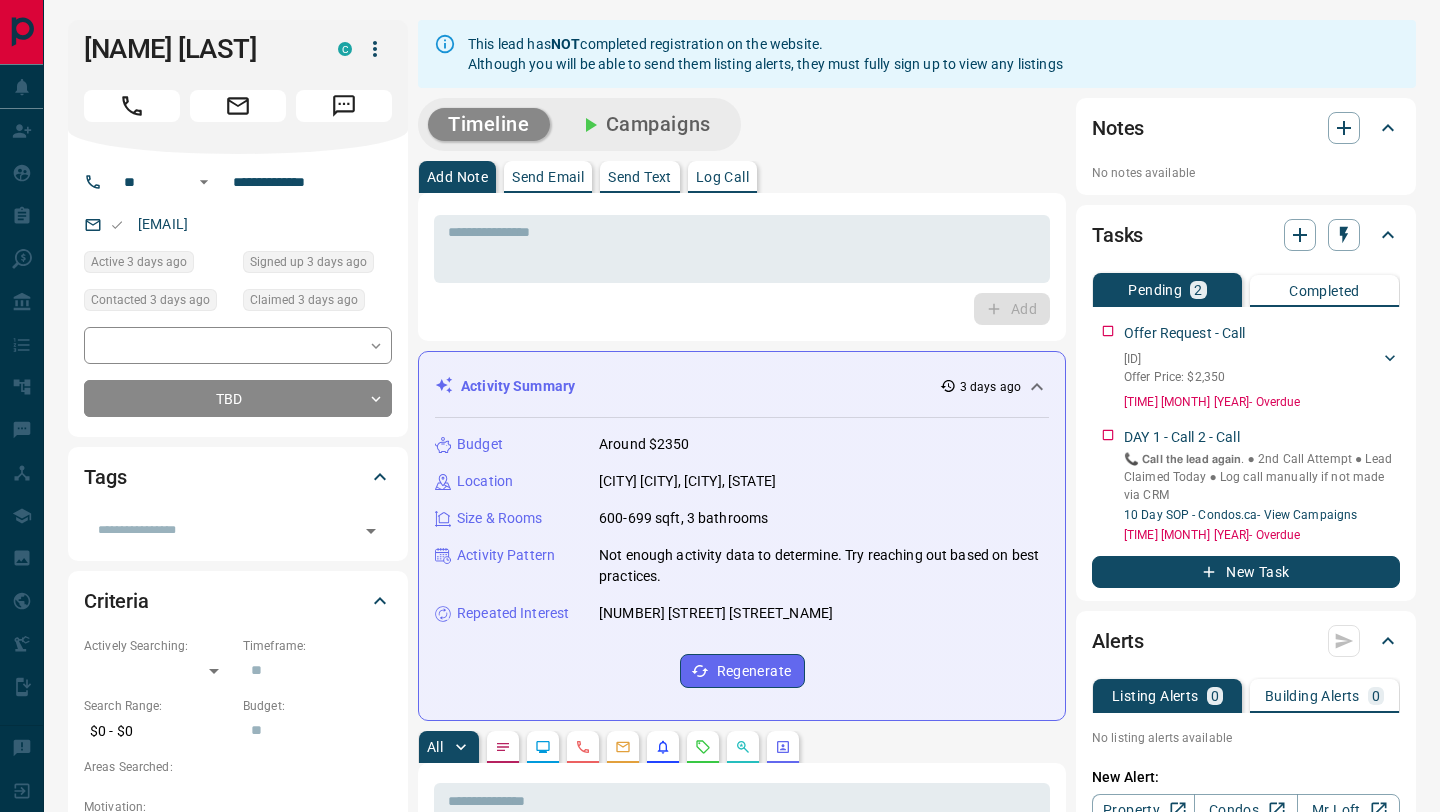 click 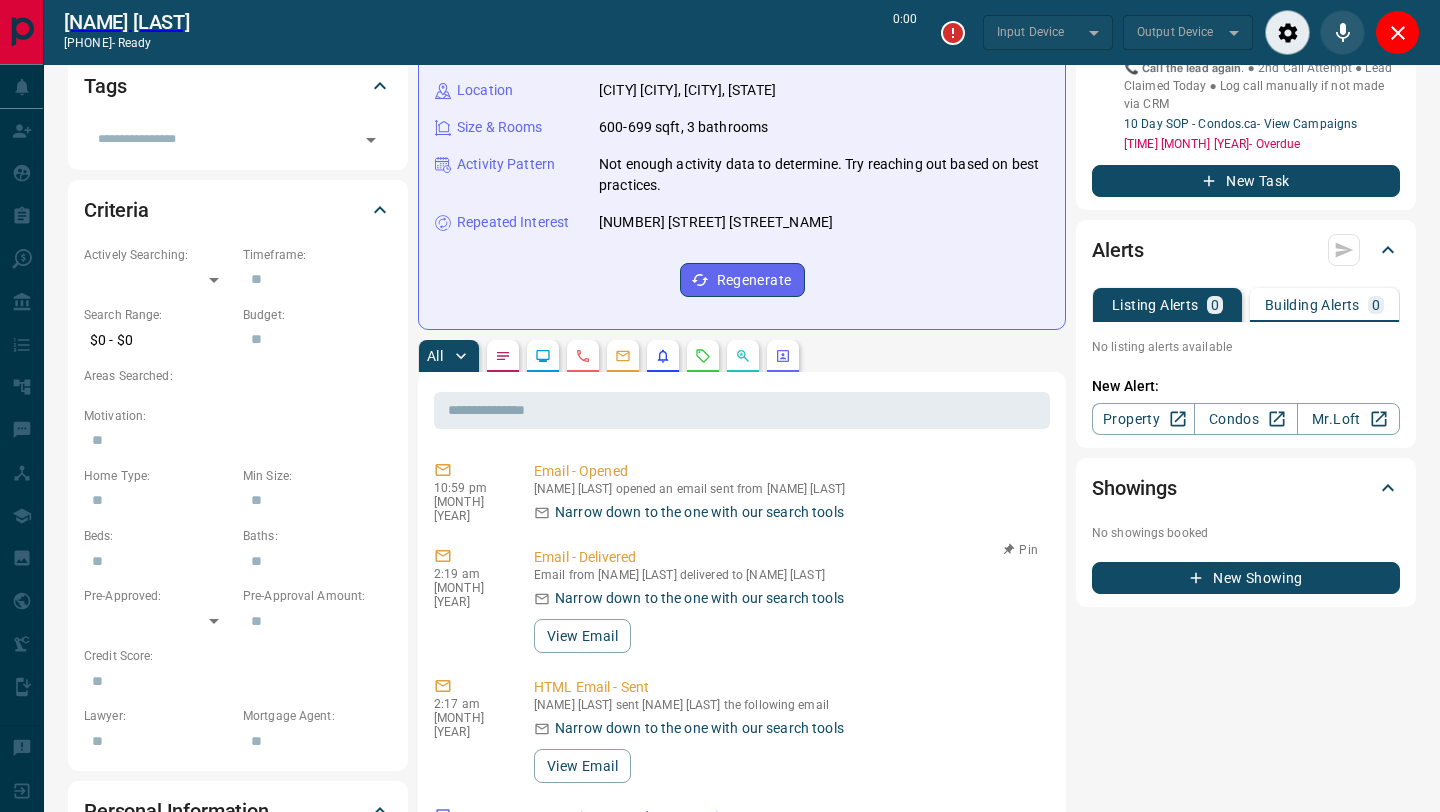 scroll, scrollTop: 0, scrollLeft: 0, axis: both 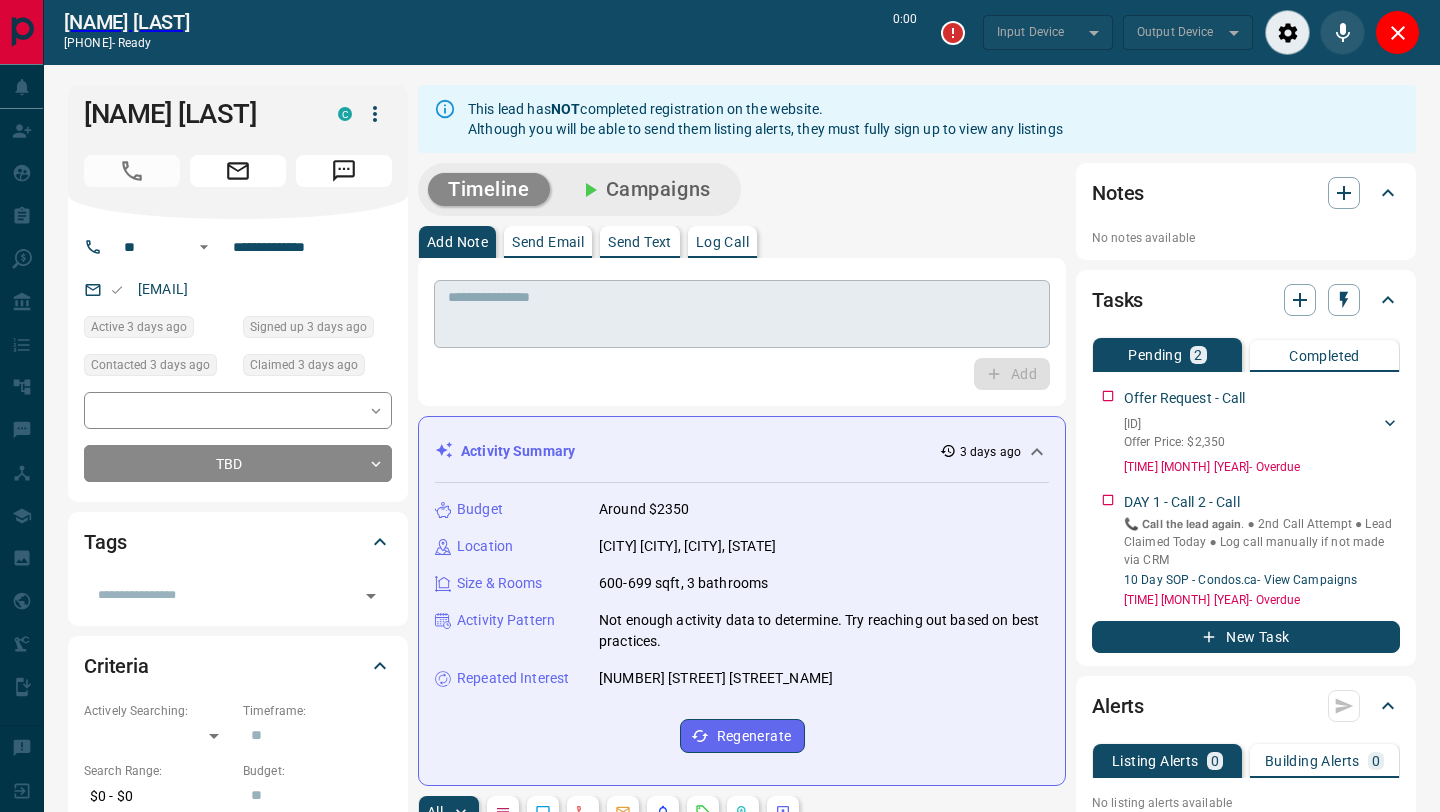 type on "*******" 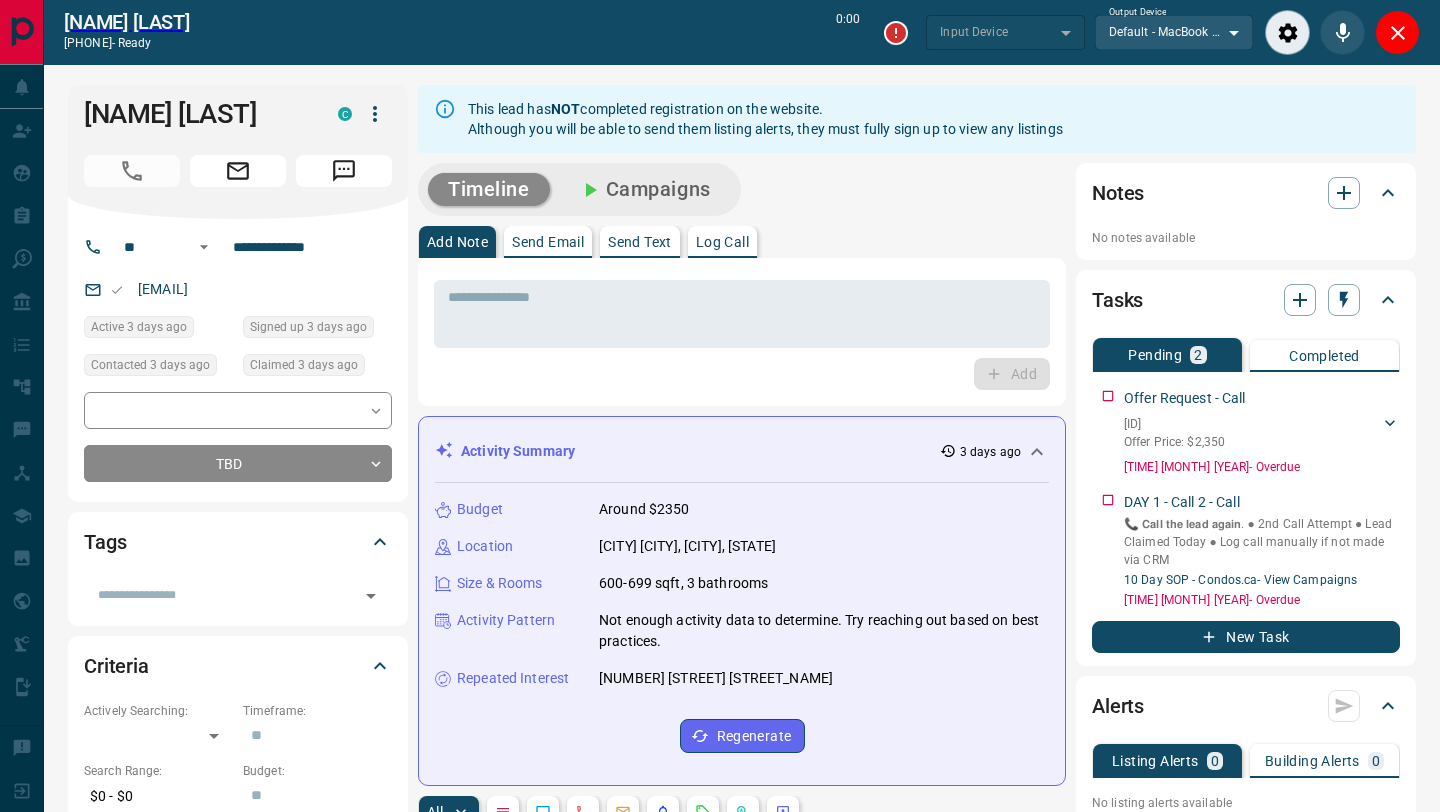 type on "*******" 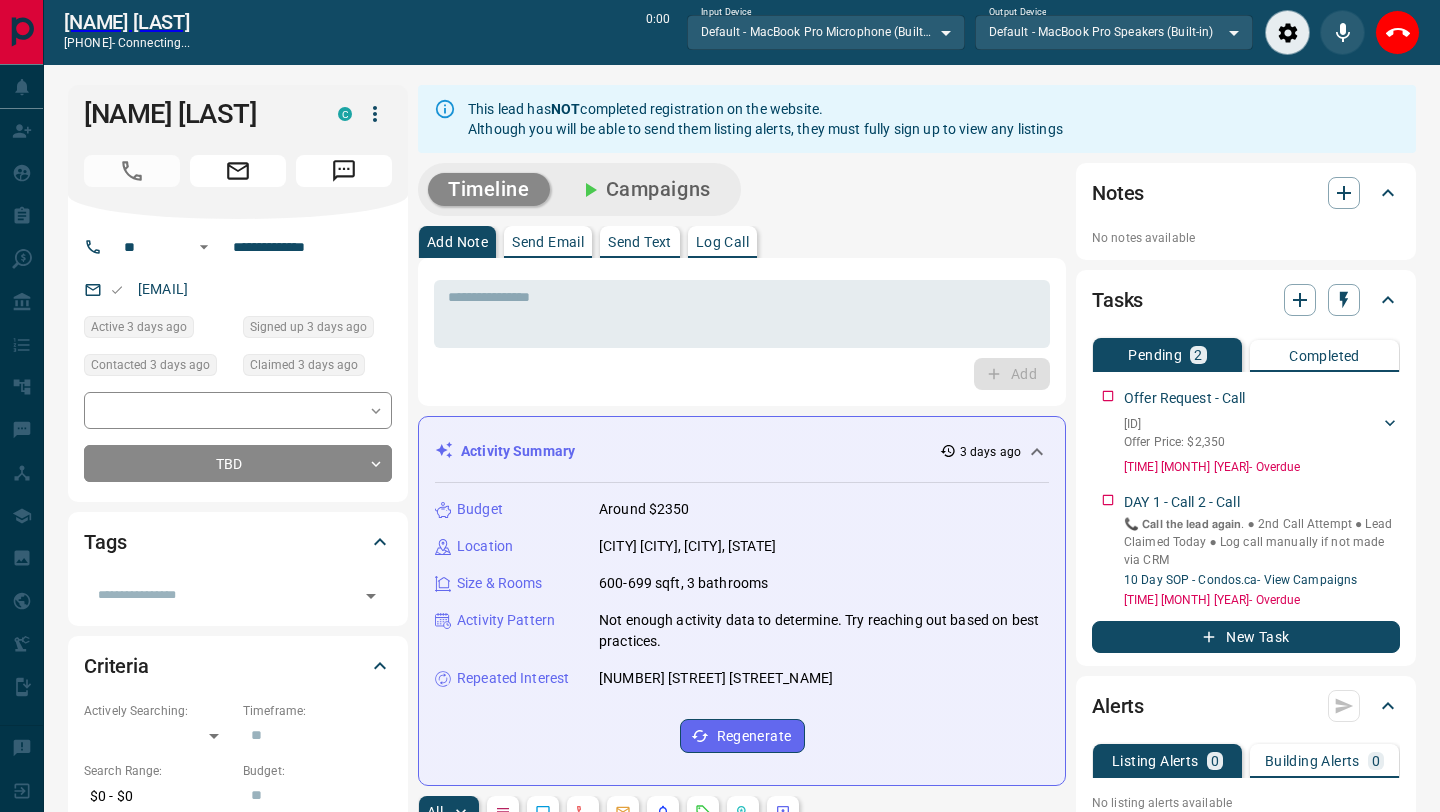 click on "Timeline Campaigns" at bounding box center (579, 189) 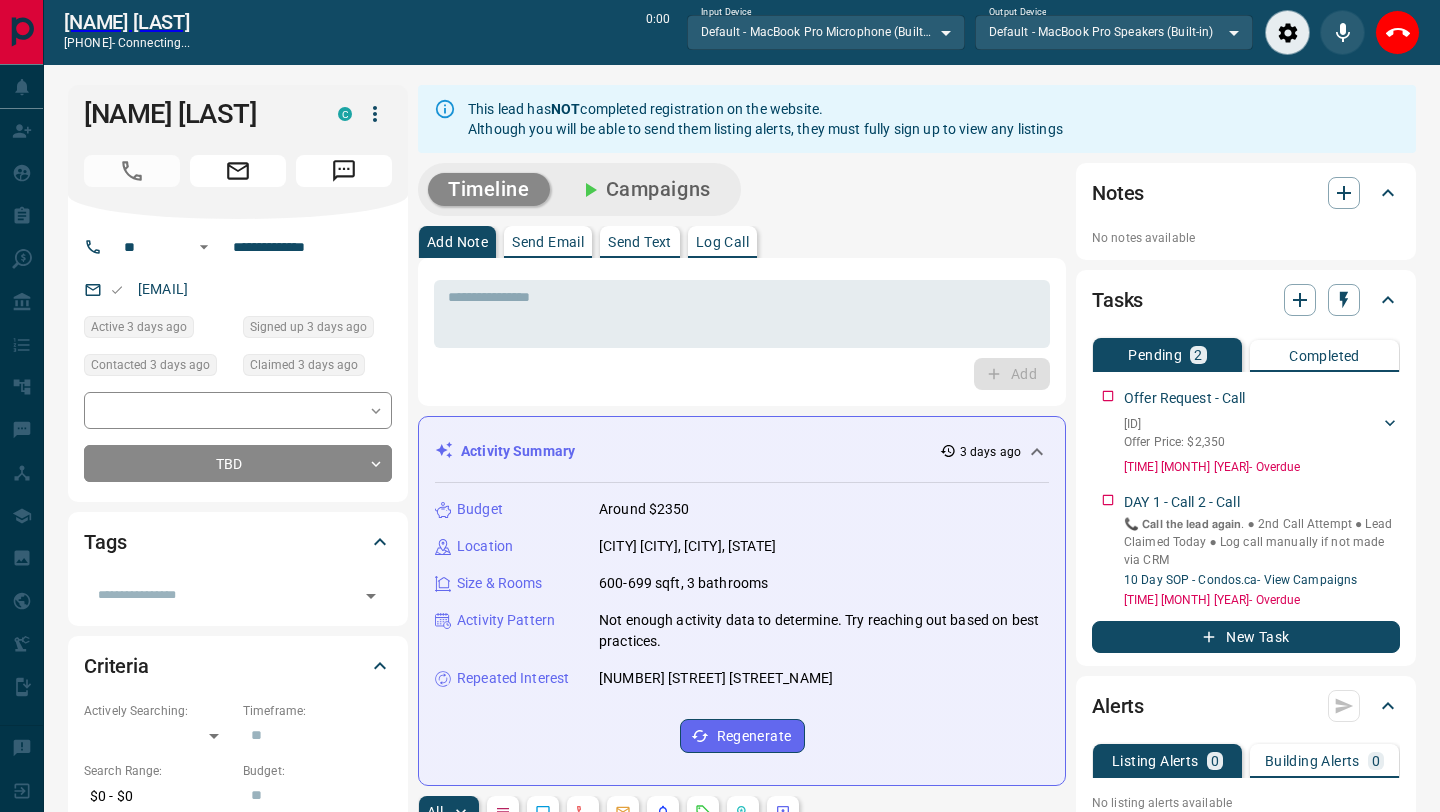 click on "Timeline Campaigns" at bounding box center (579, 189) 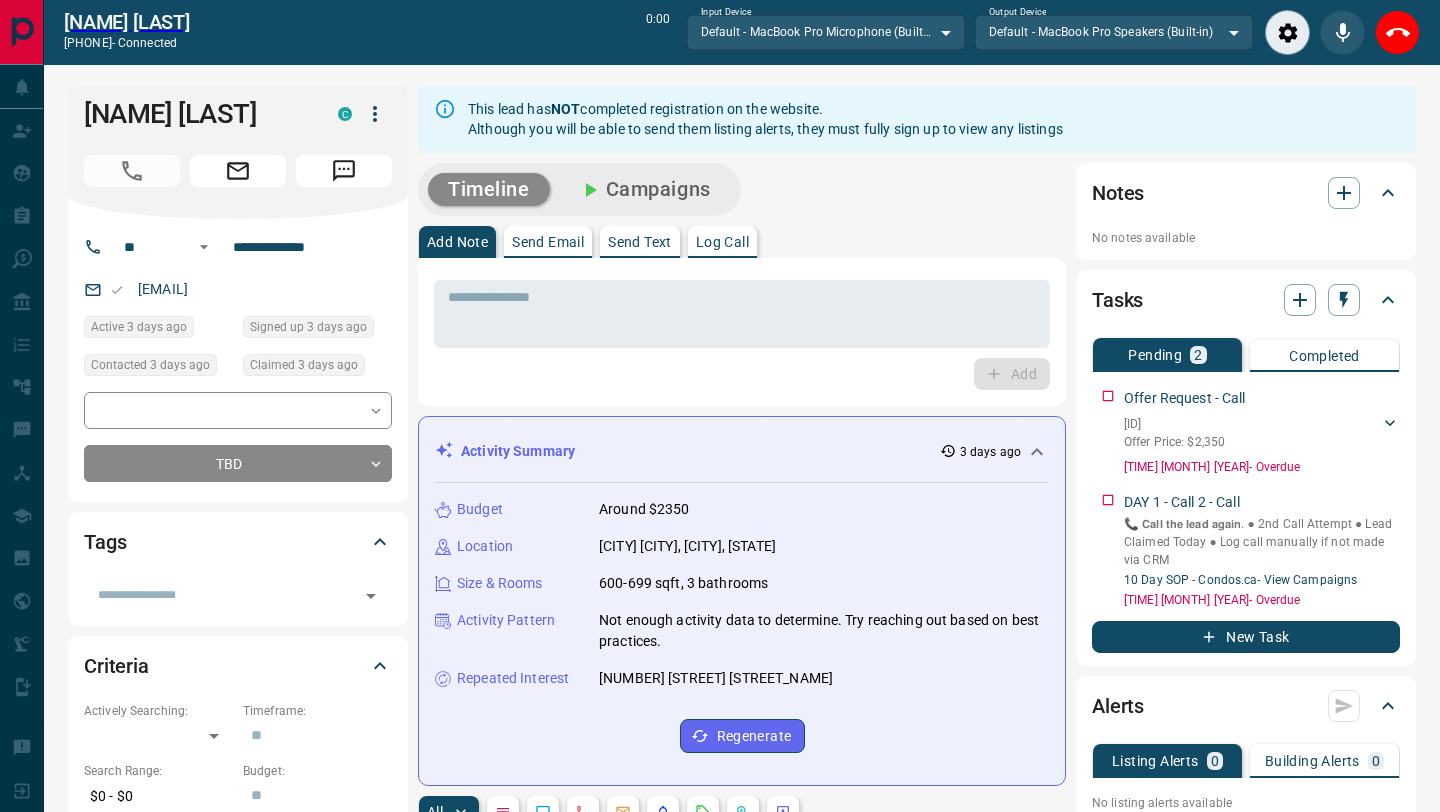 click on "Timeline Campaigns" at bounding box center (579, 189) 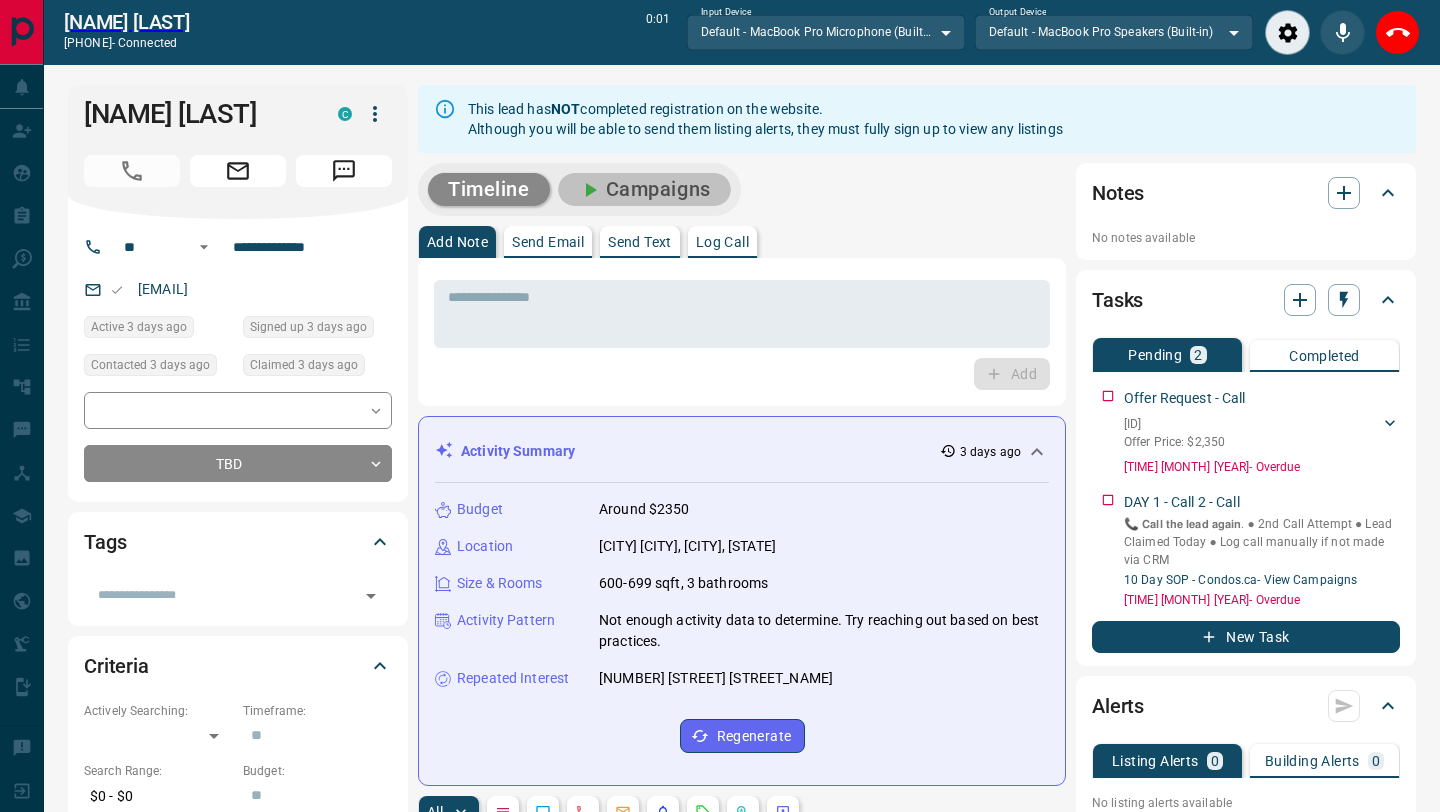 click on "Campaigns" at bounding box center (644, 189) 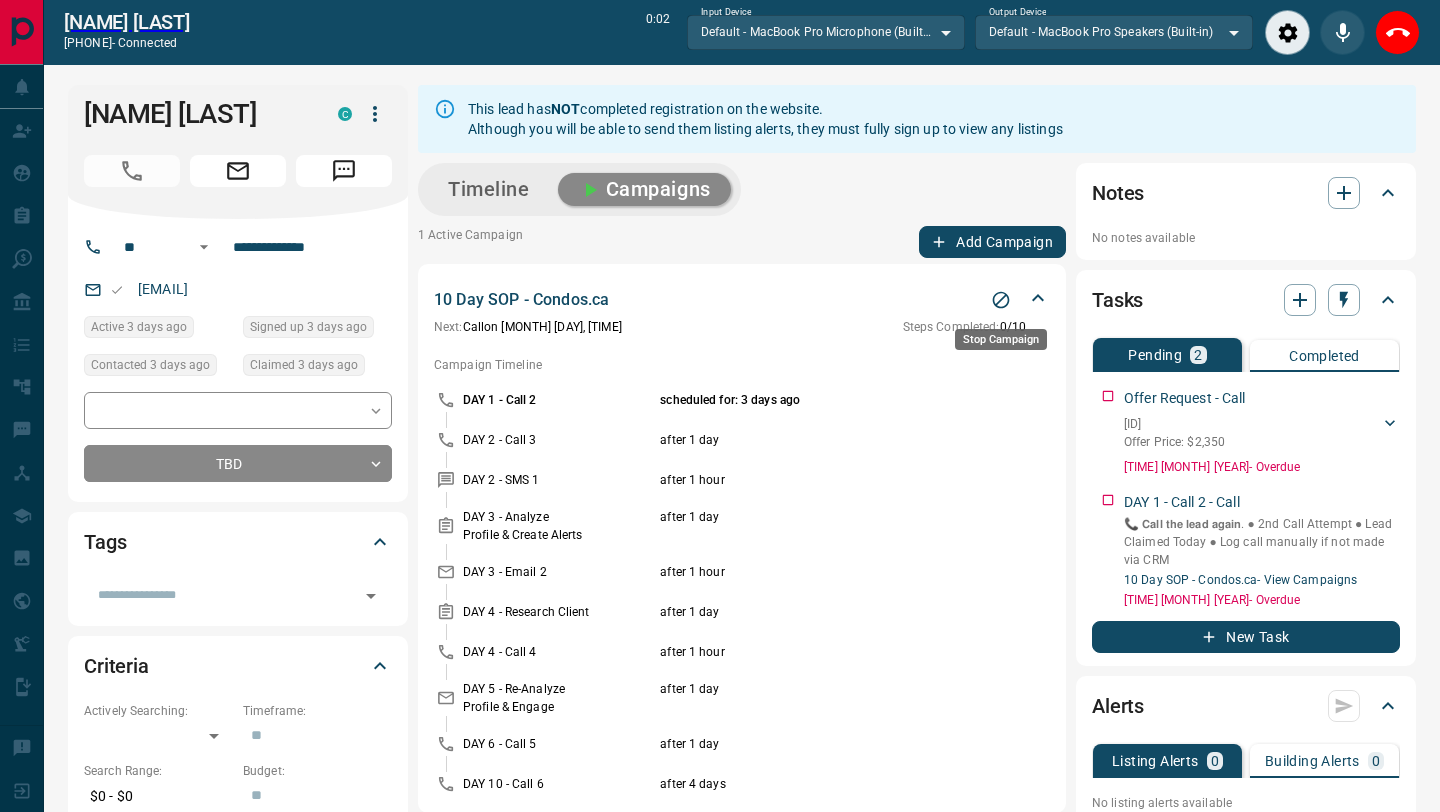 click 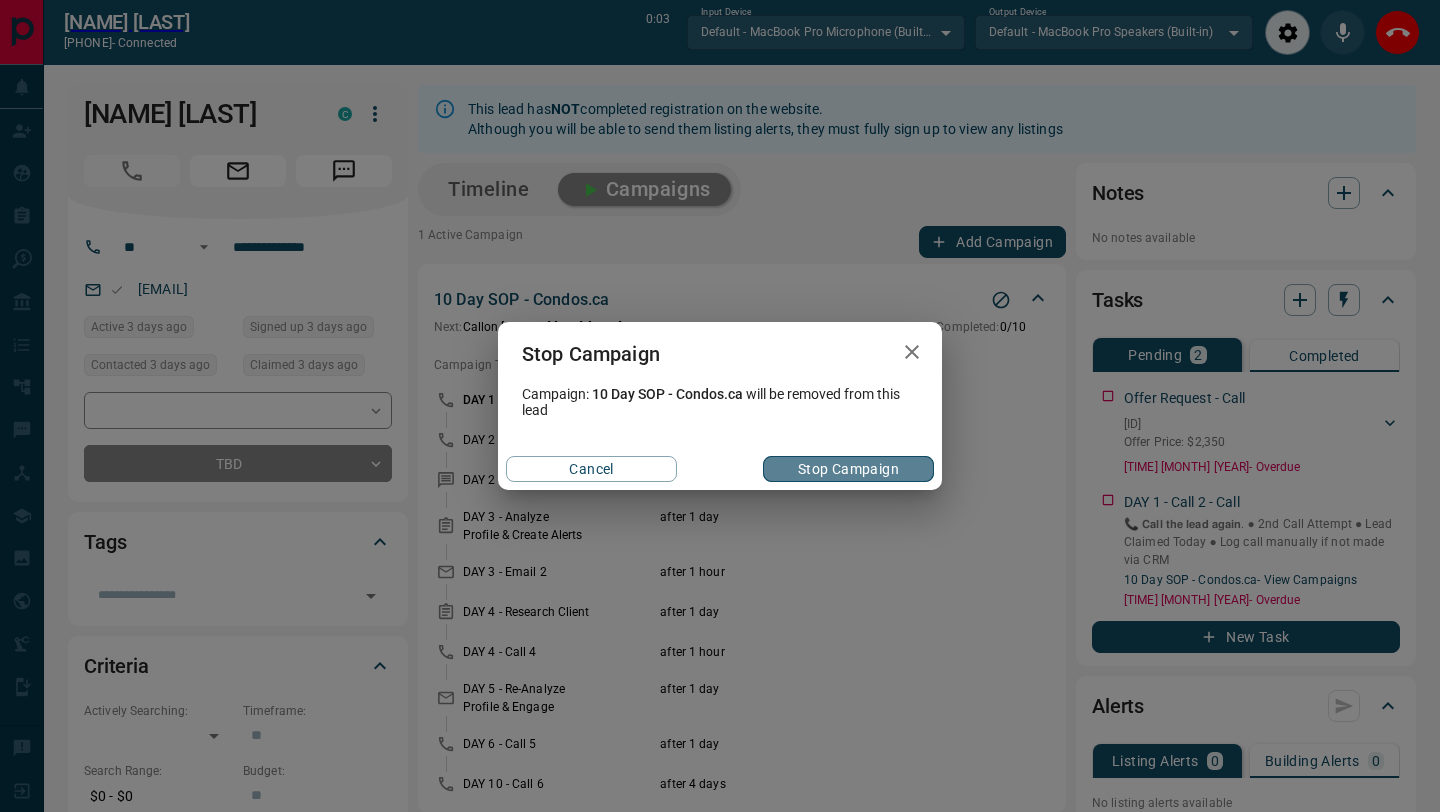 click on "Stop Campaign" at bounding box center (848, 469) 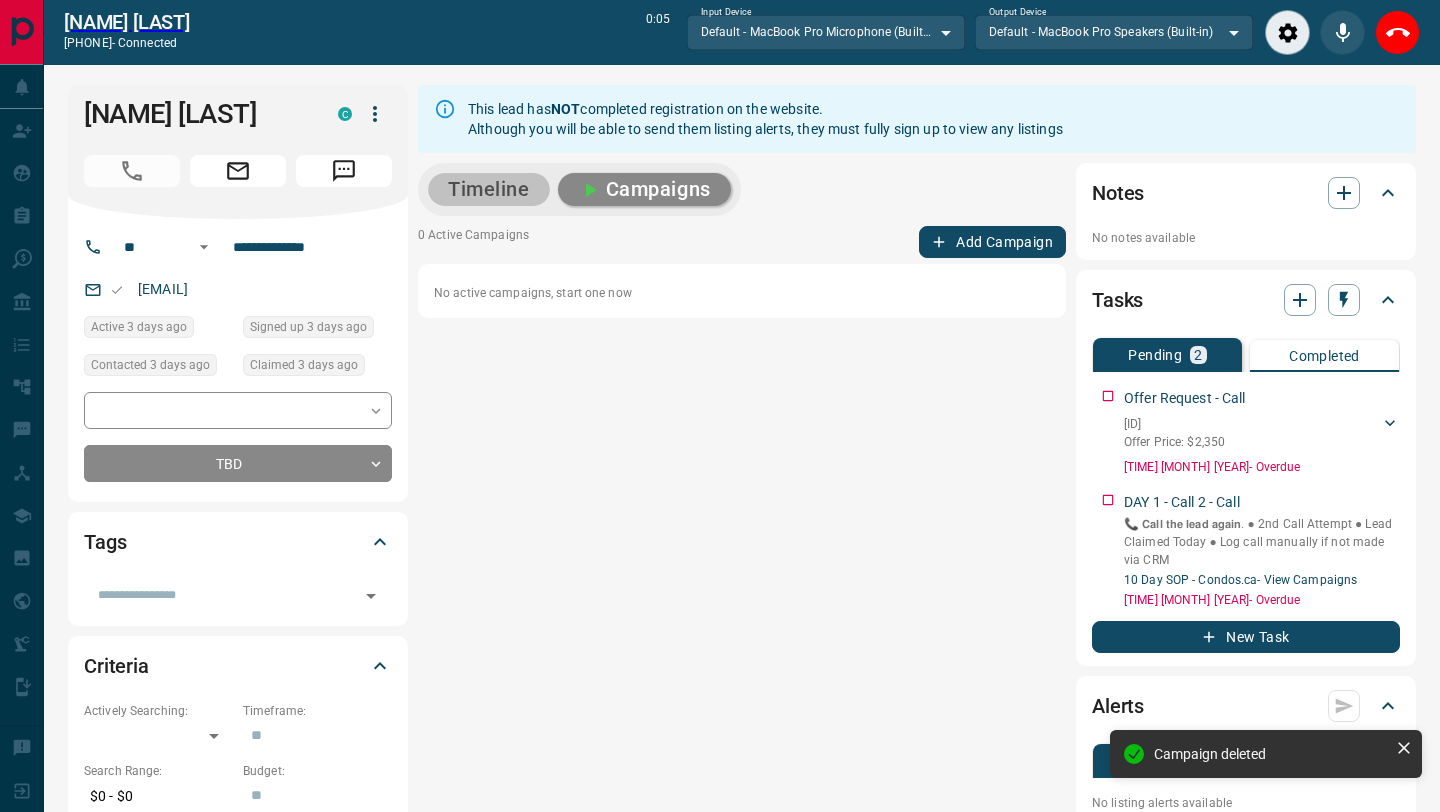 click on "Timeline" at bounding box center (489, 189) 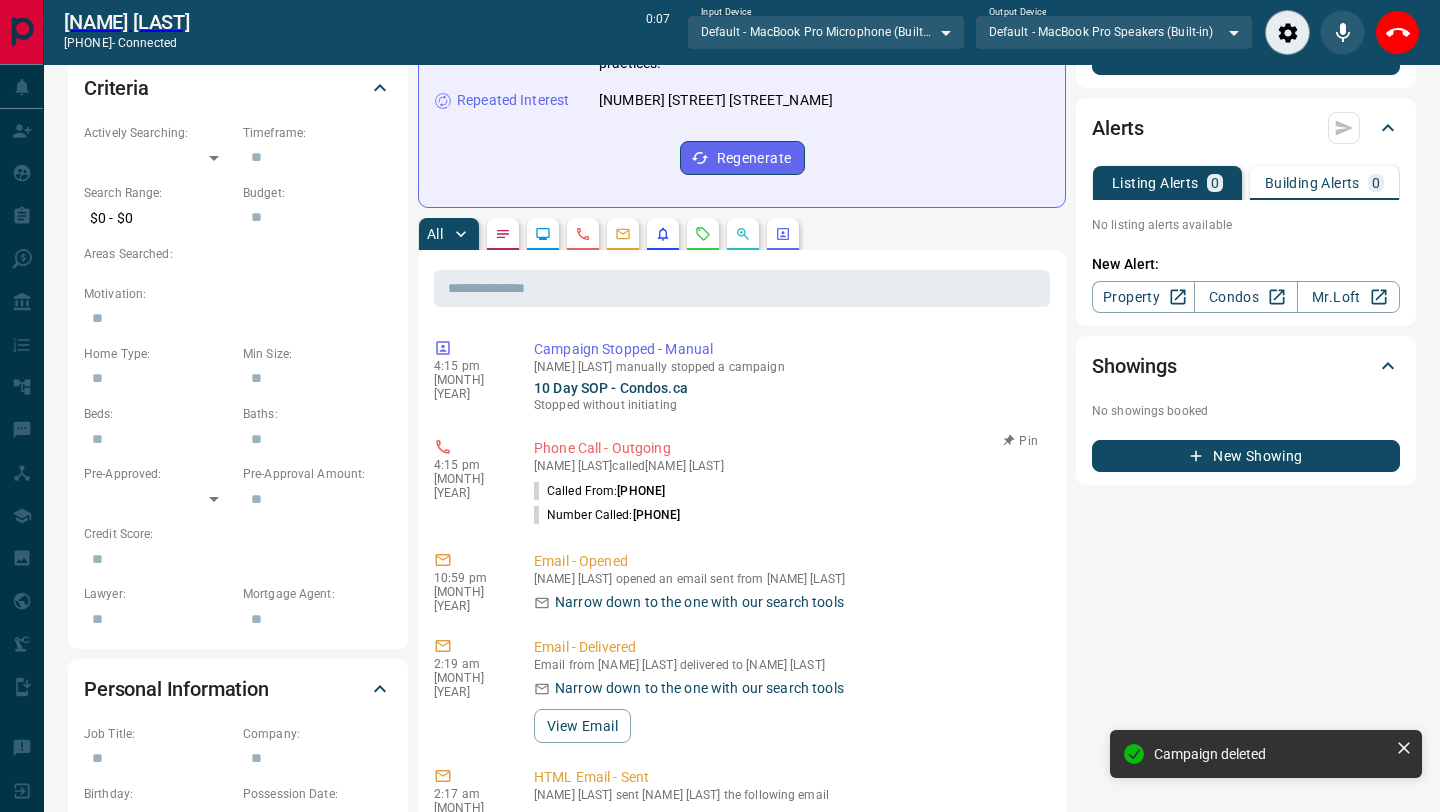 scroll, scrollTop: 442, scrollLeft: 0, axis: vertical 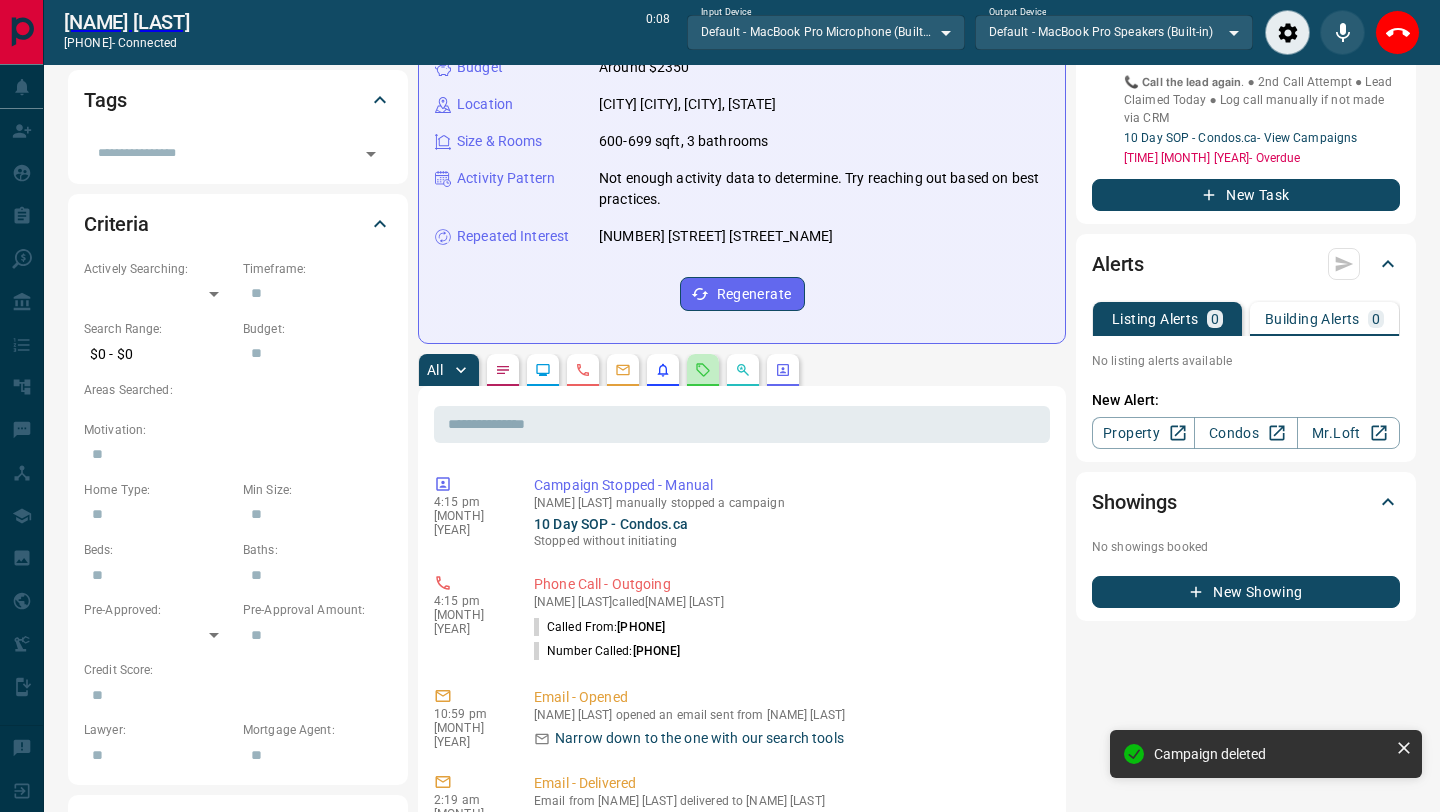 click 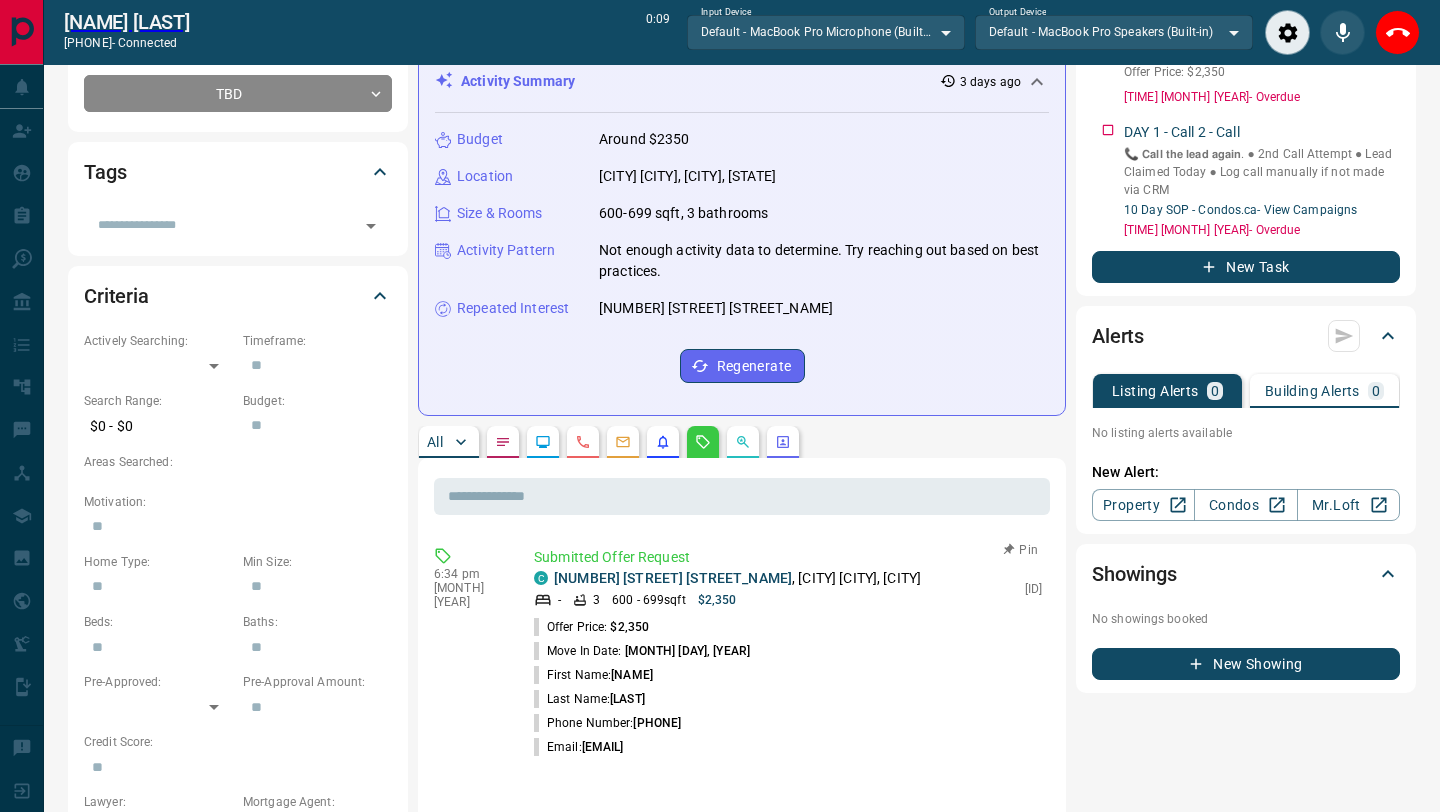 scroll, scrollTop: 367, scrollLeft: 0, axis: vertical 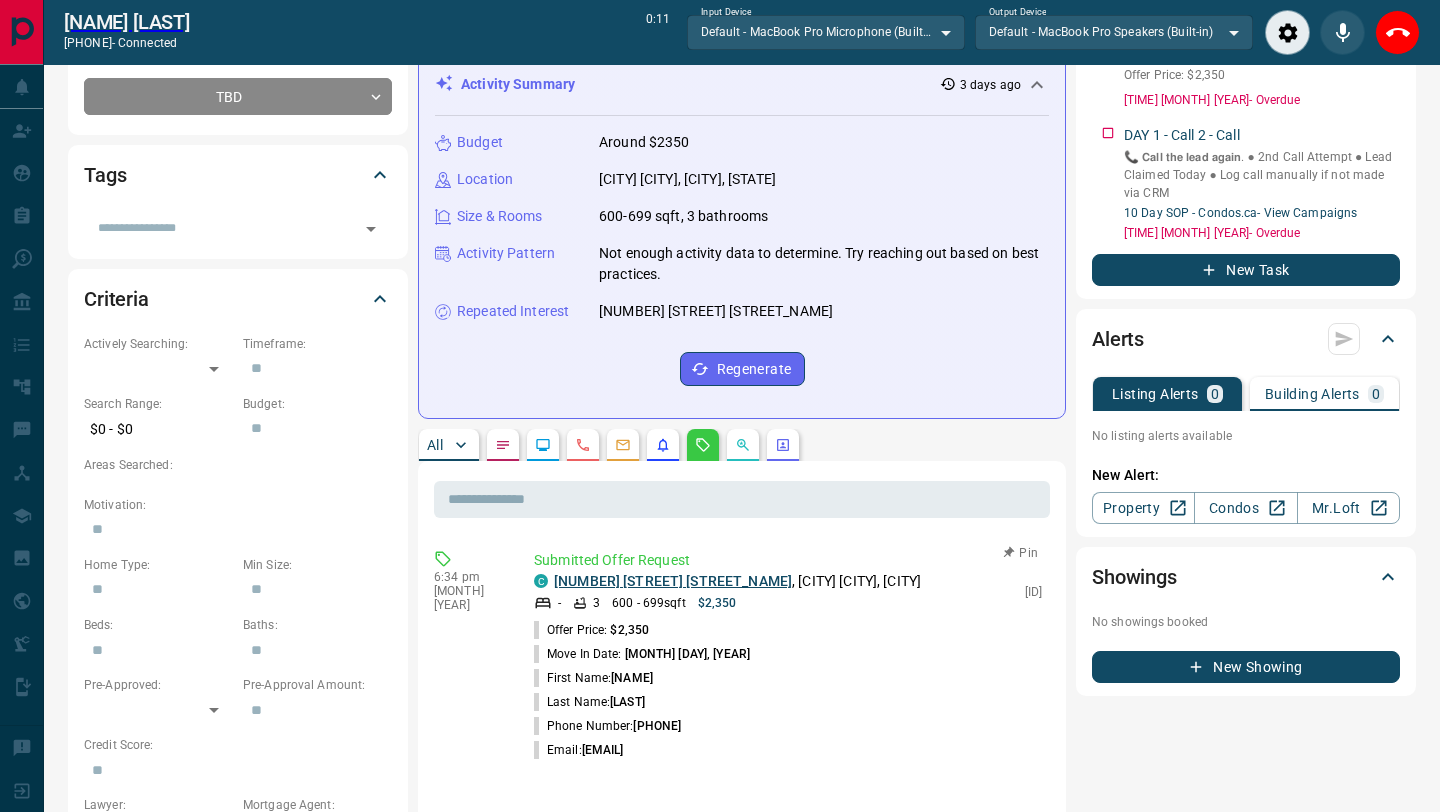 click on "[NUMBER] [STREET] [STREET_NAME]" at bounding box center [673, 581] 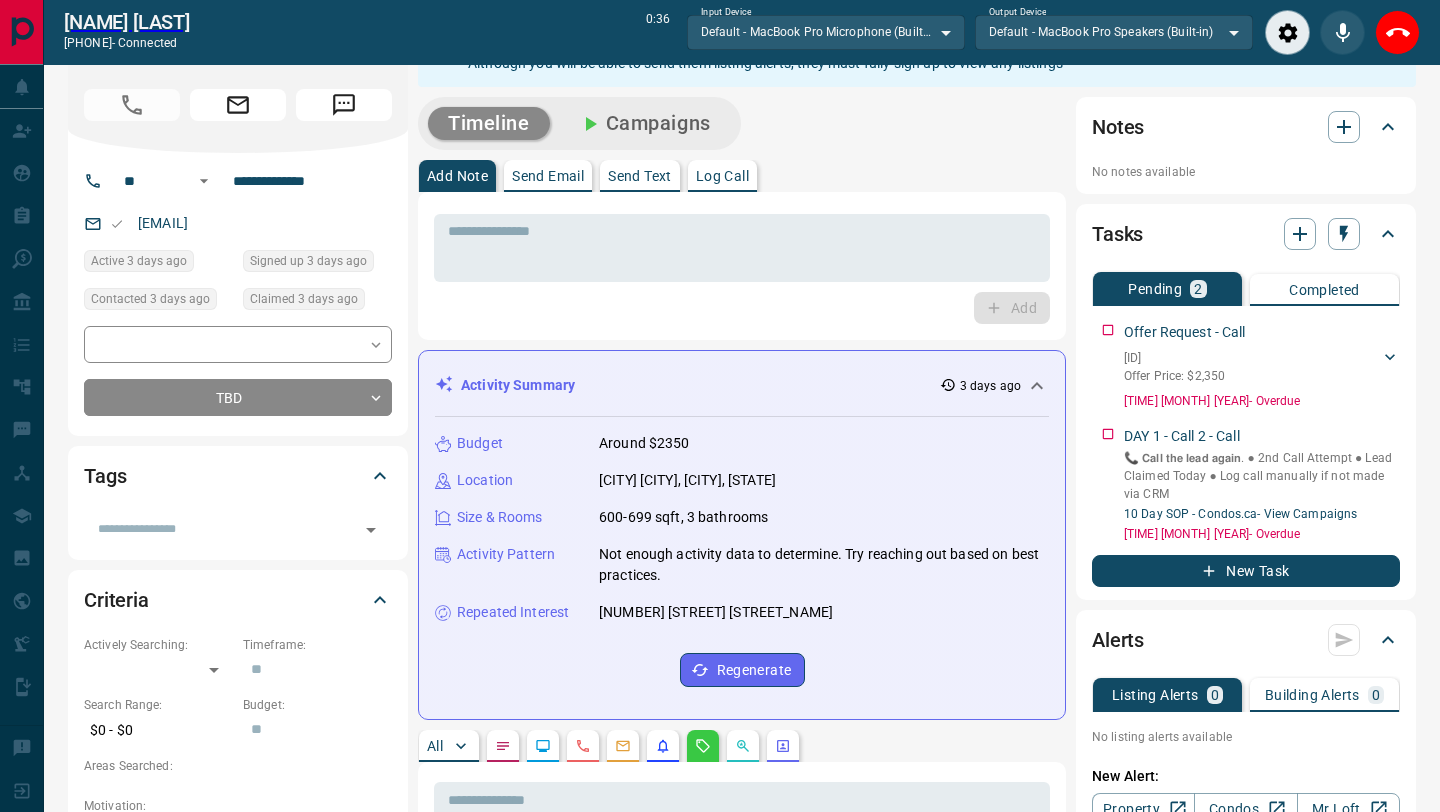 scroll, scrollTop: 65, scrollLeft: 0, axis: vertical 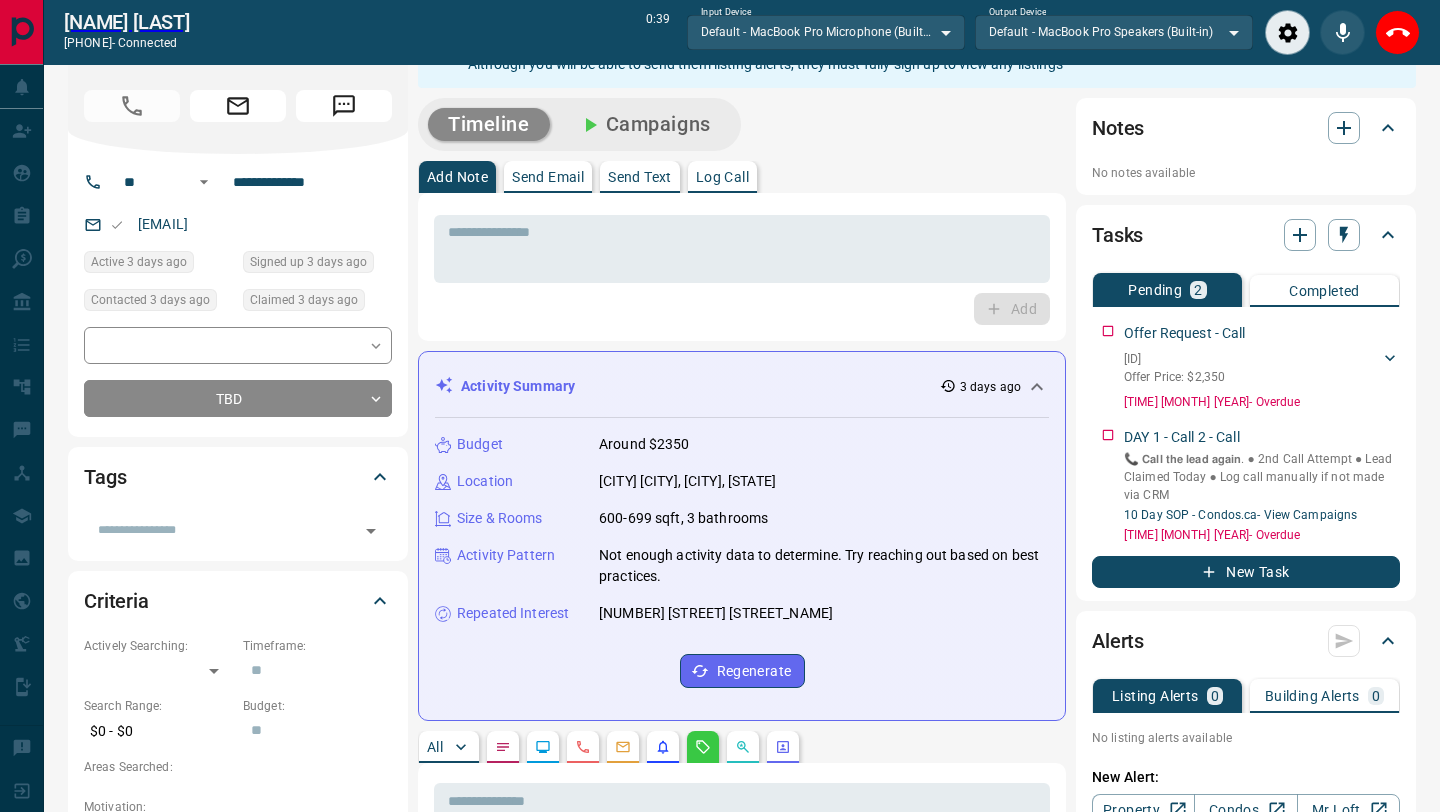 click on "Send Email" at bounding box center (548, 177) 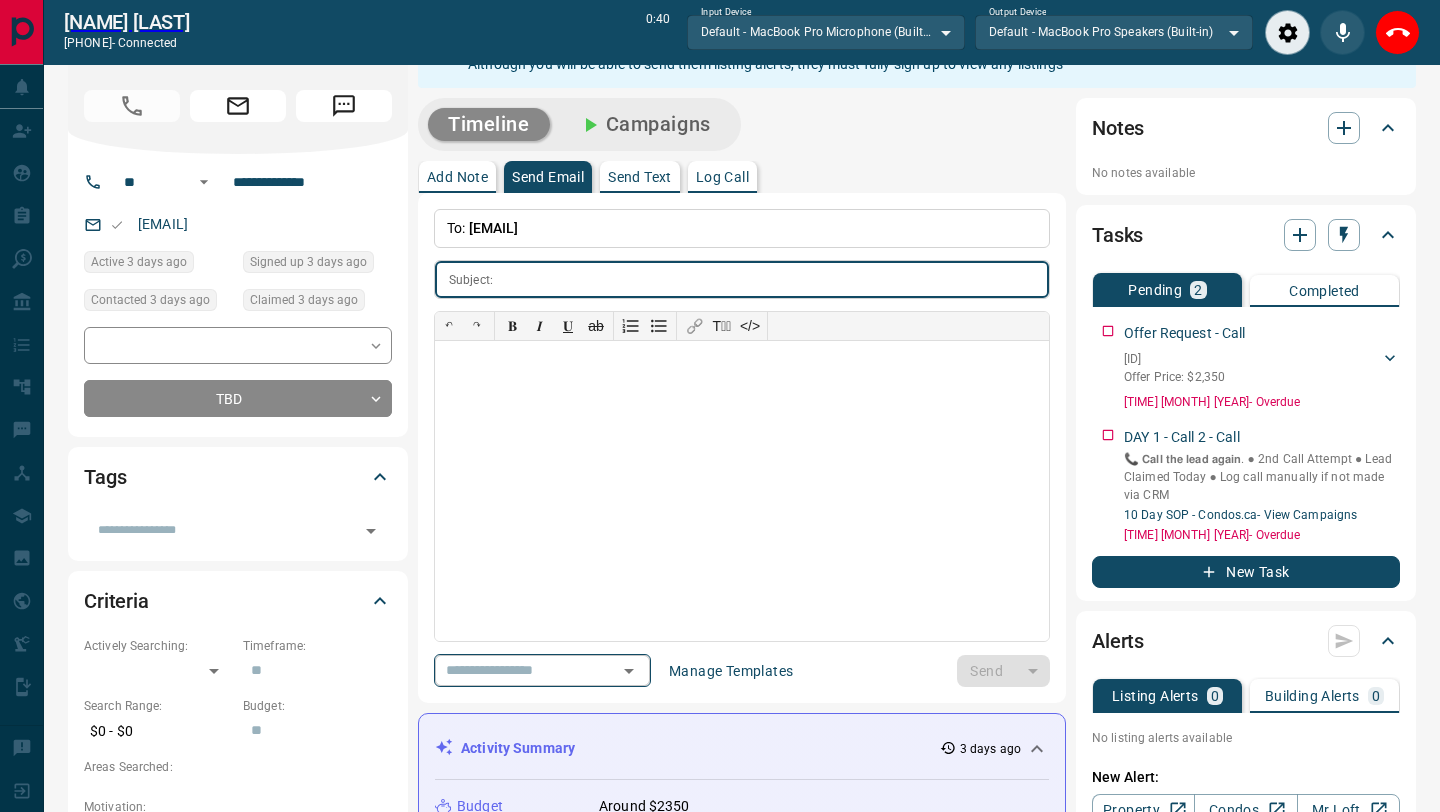 click on "​" at bounding box center [542, 670] 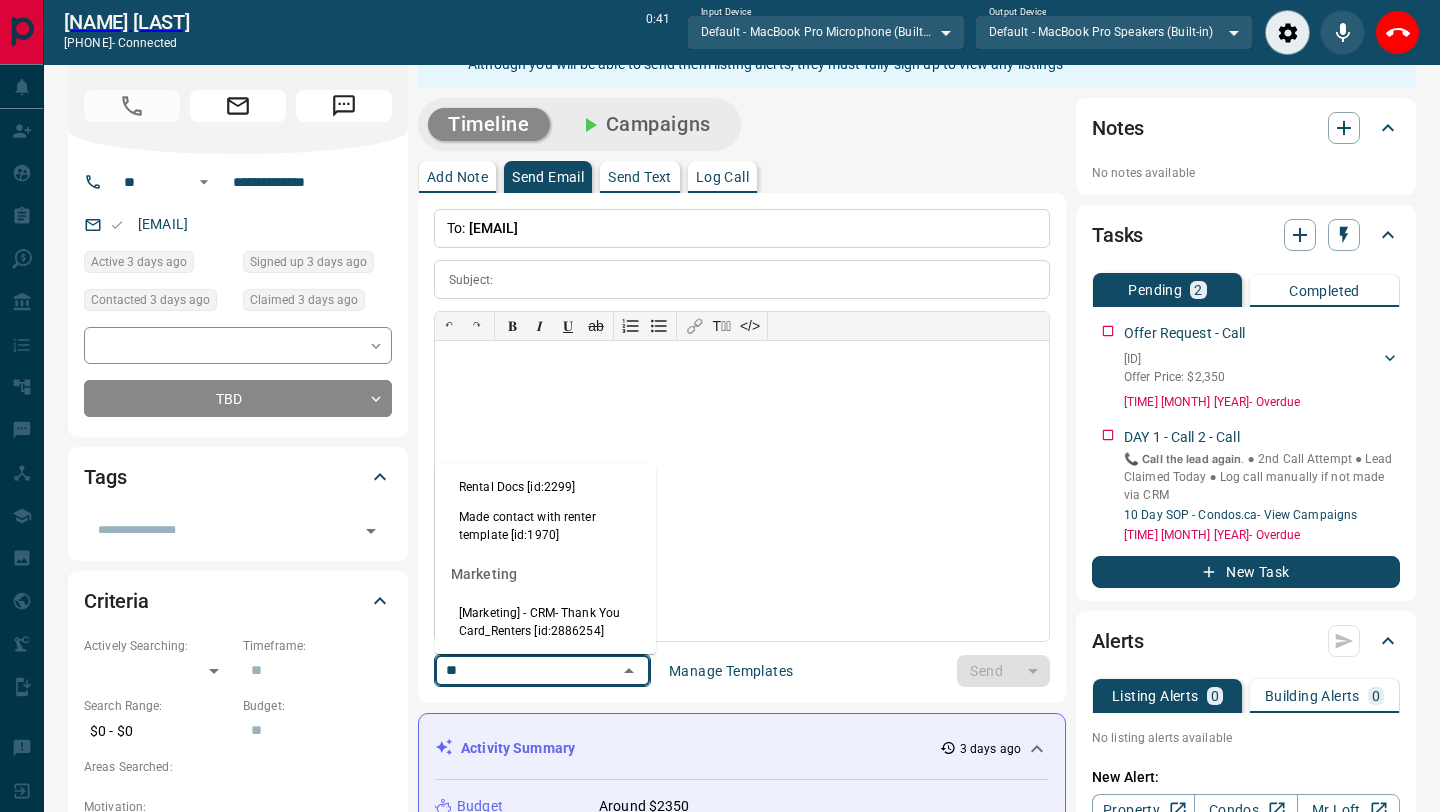type on "*" 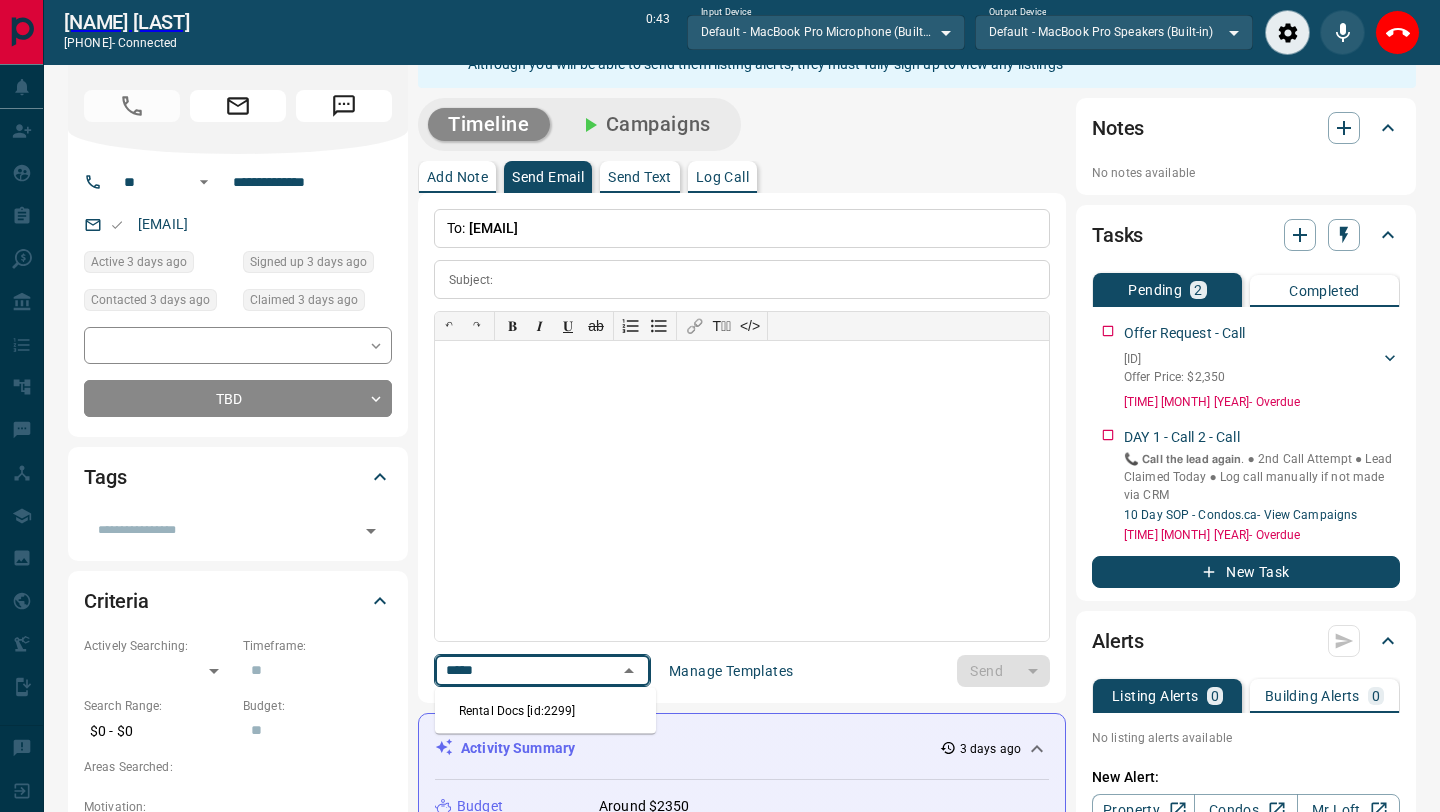 click on "Rental Docs [id:2299]" at bounding box center [545, 711] 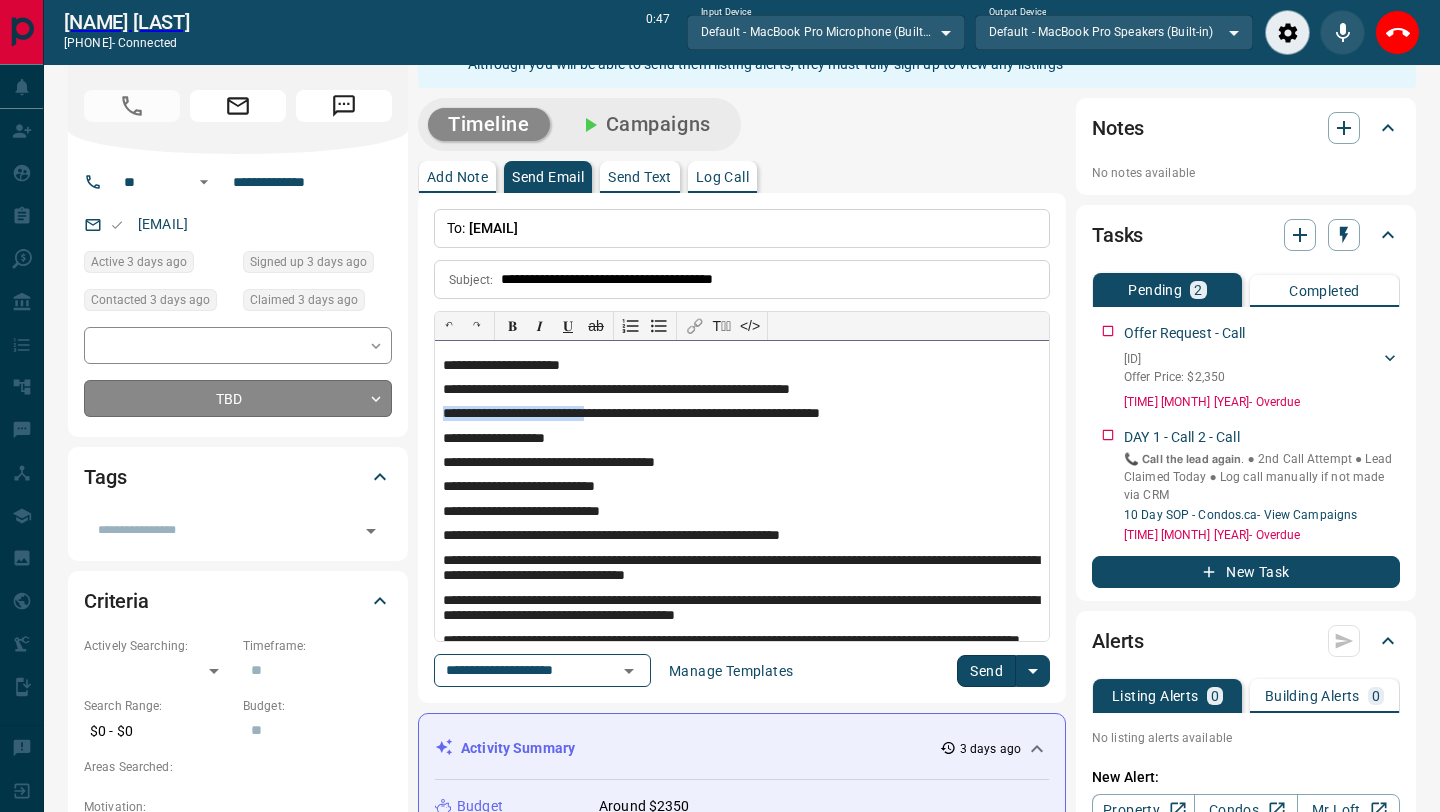 drag, startPoint x: 626, startPoint y: 418, endPoint x: 346, endPoint y: 403, distance: 280.4015 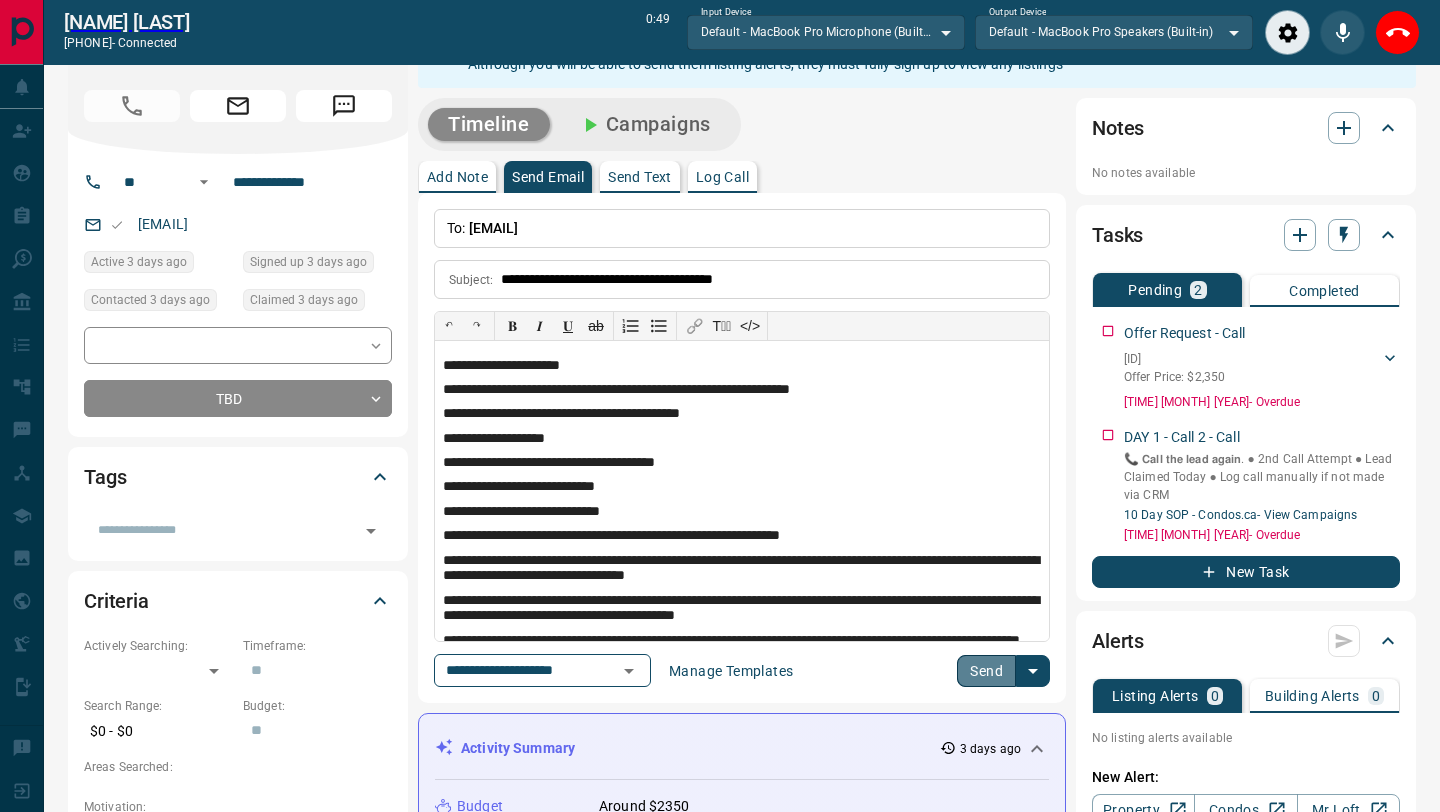 click on "Send" at bounding box center [986, 671] 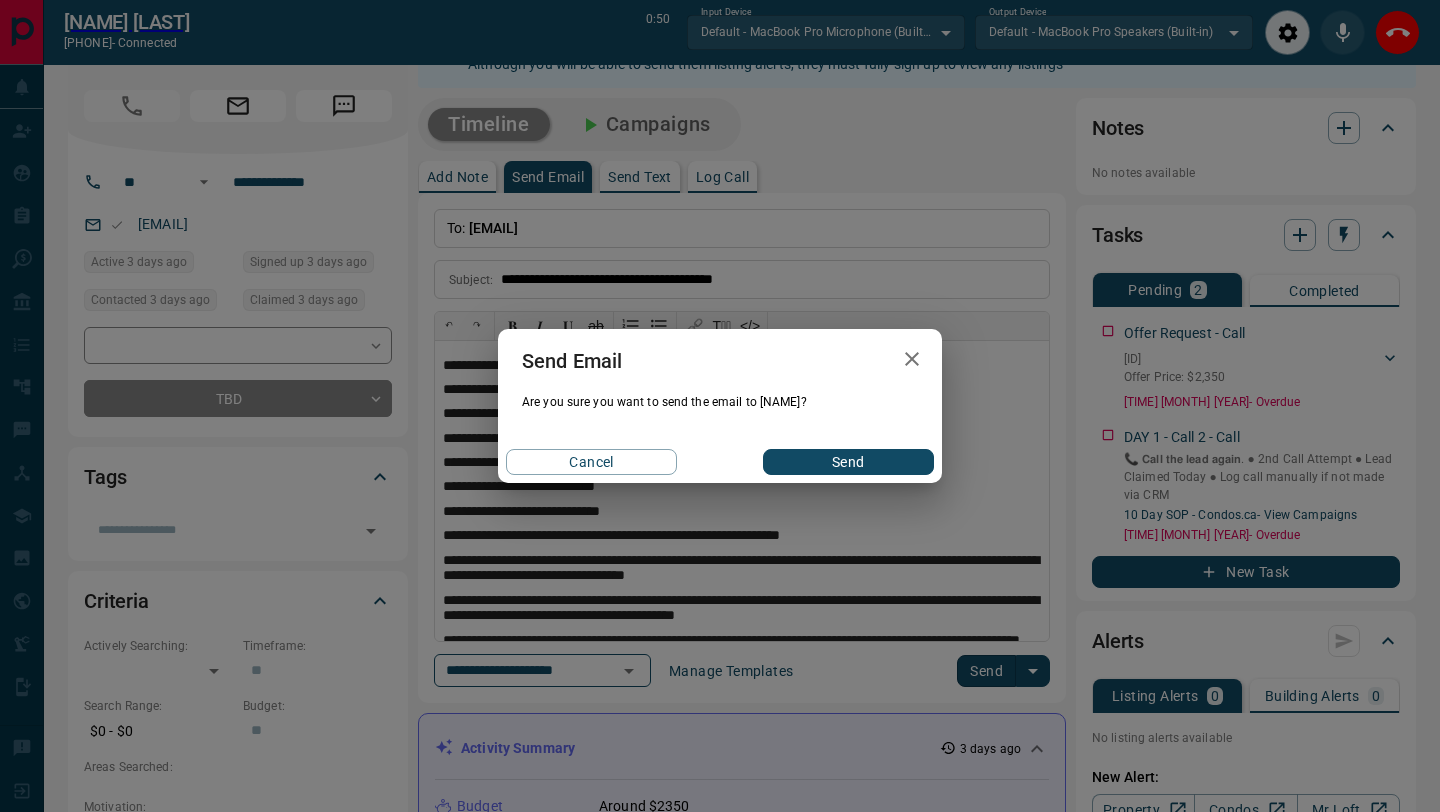 click on "Send" at bounding box center [848, 462] 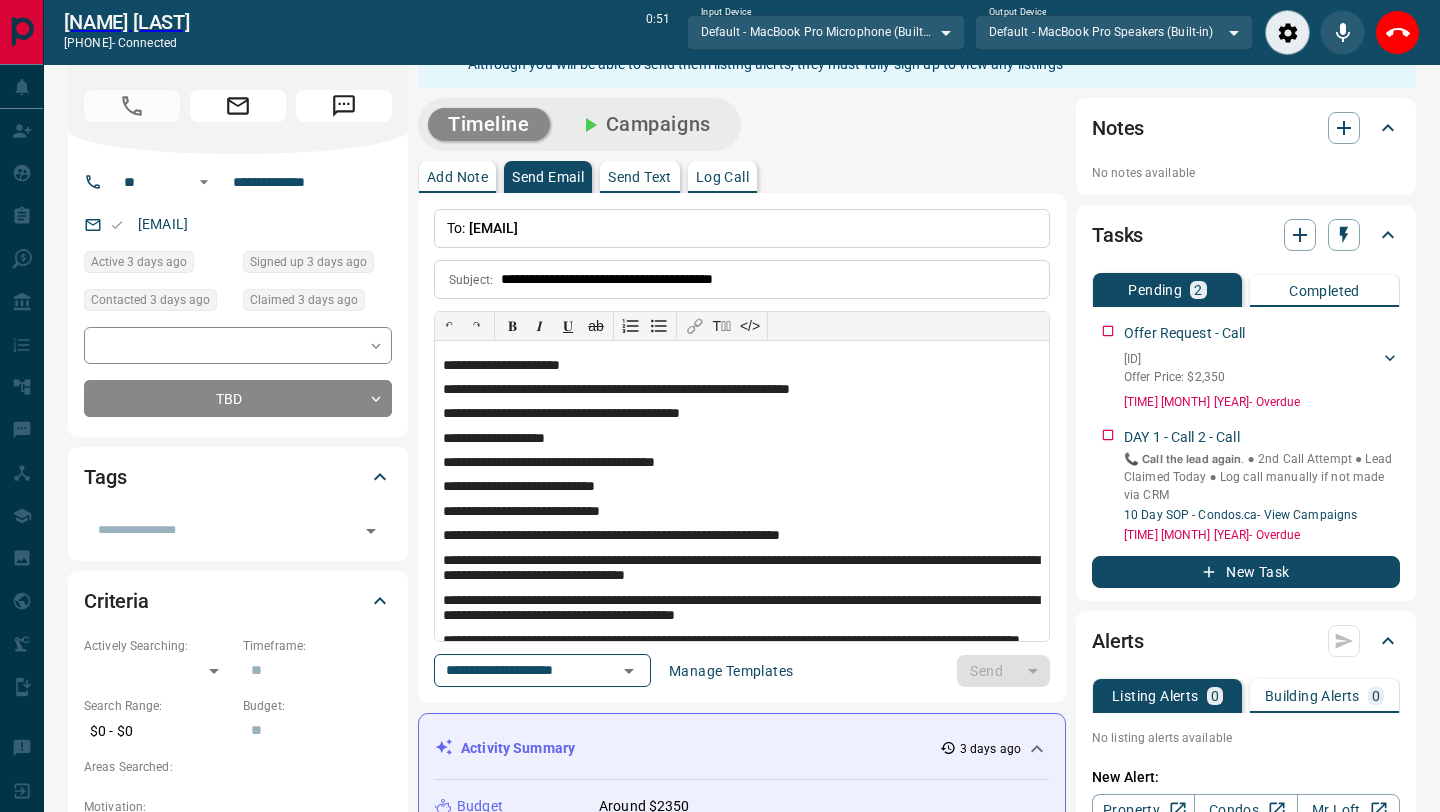 type 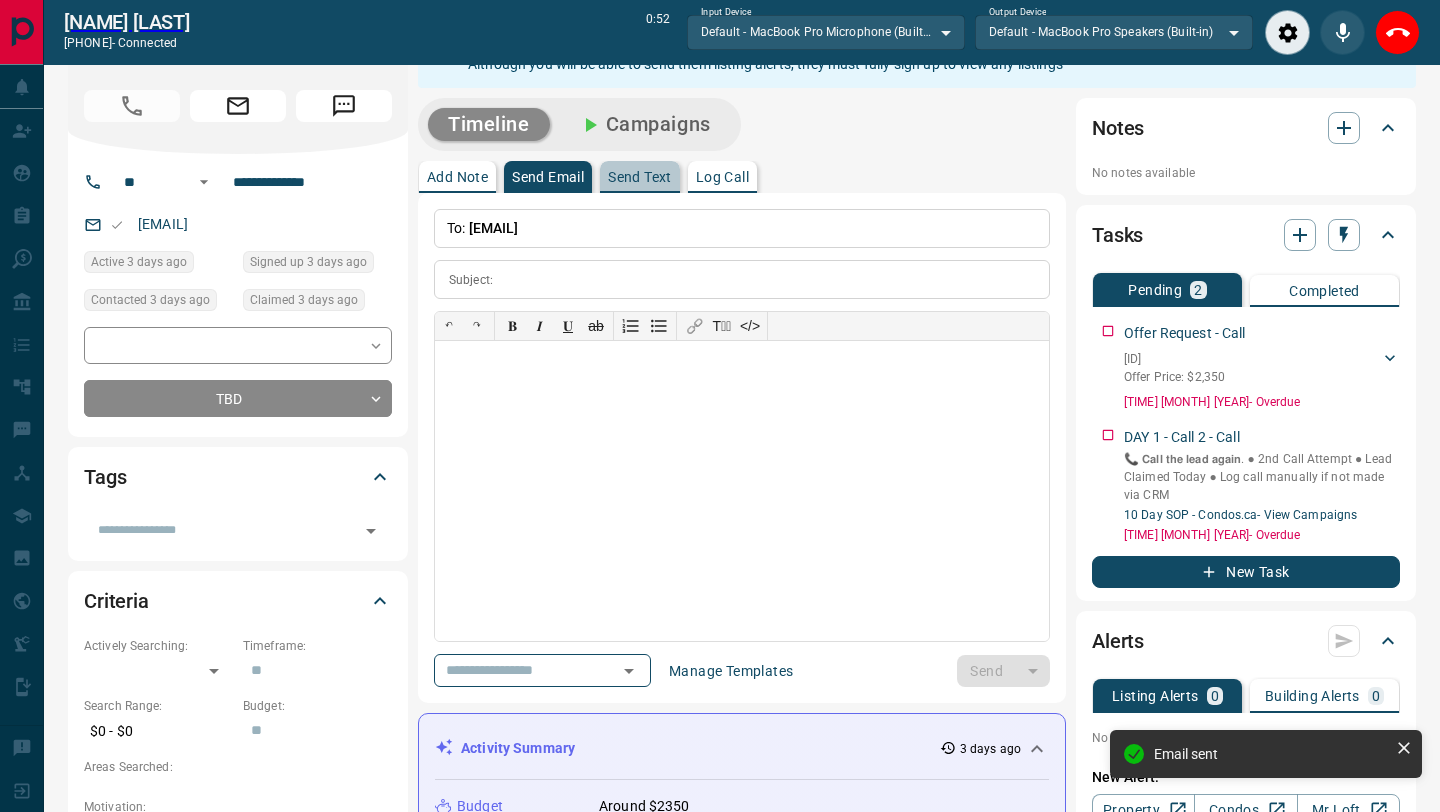 click on "Send Text" at bounding box center (640, 177) 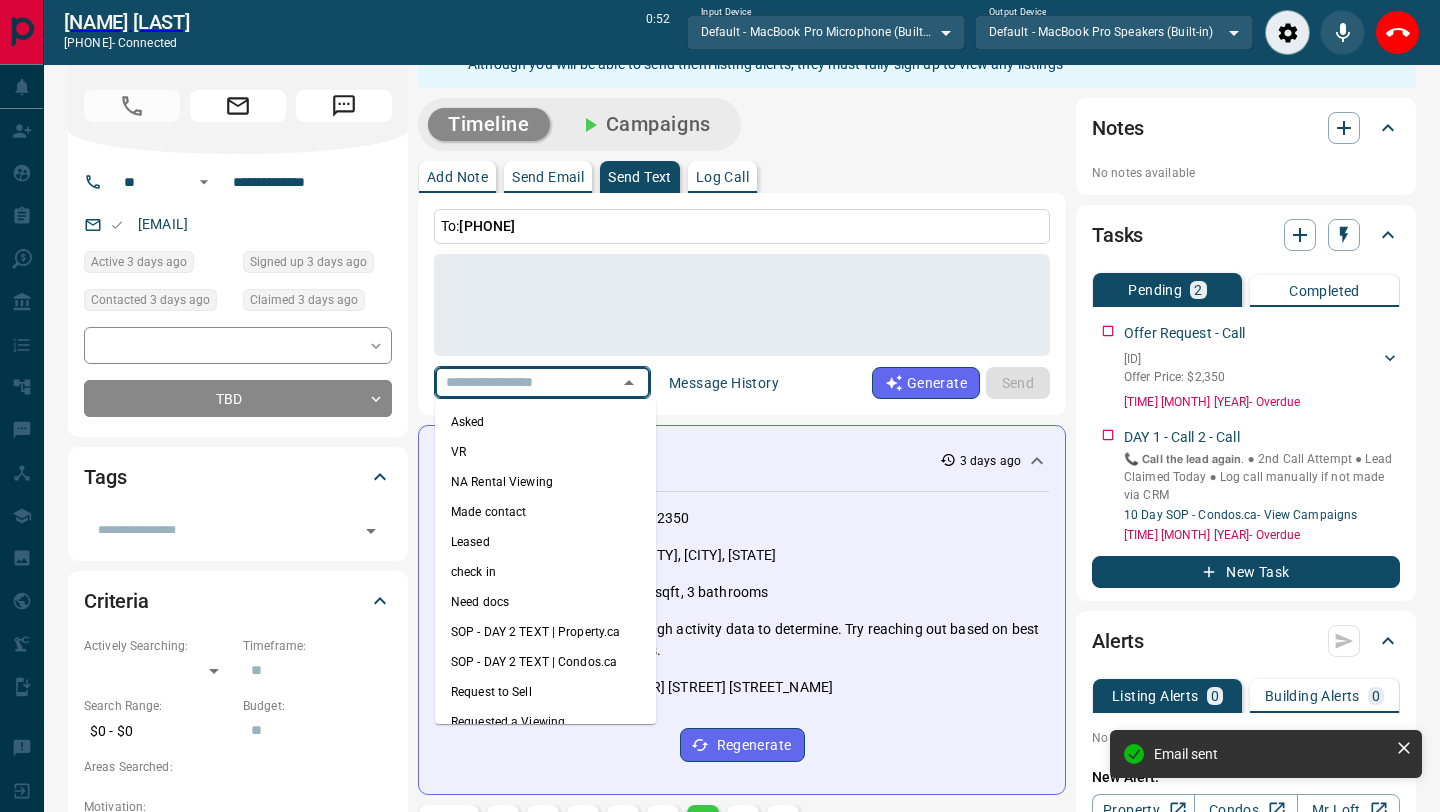 click at bounding box center (514, 382) 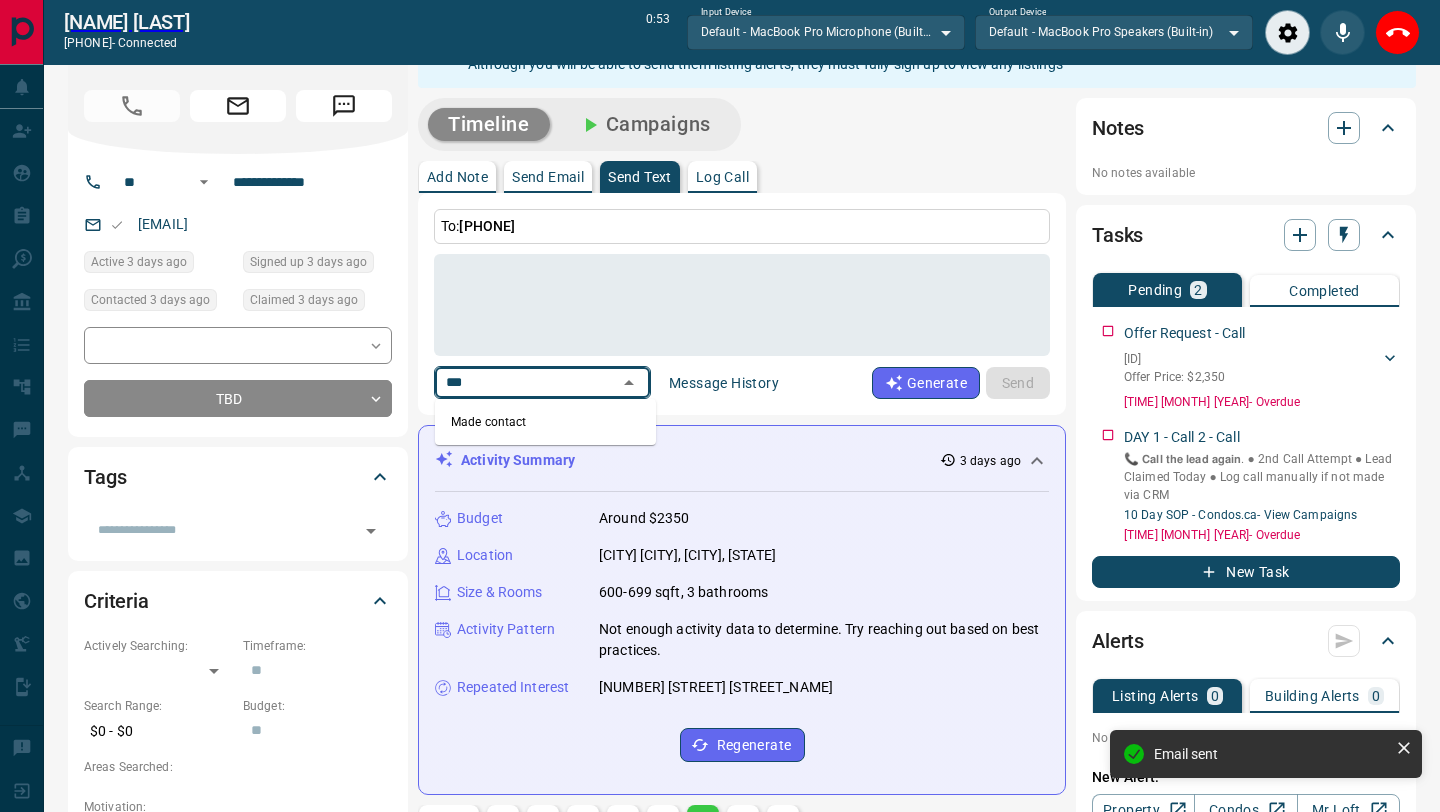 click on "Made contact" at bounding box center [545, 422] 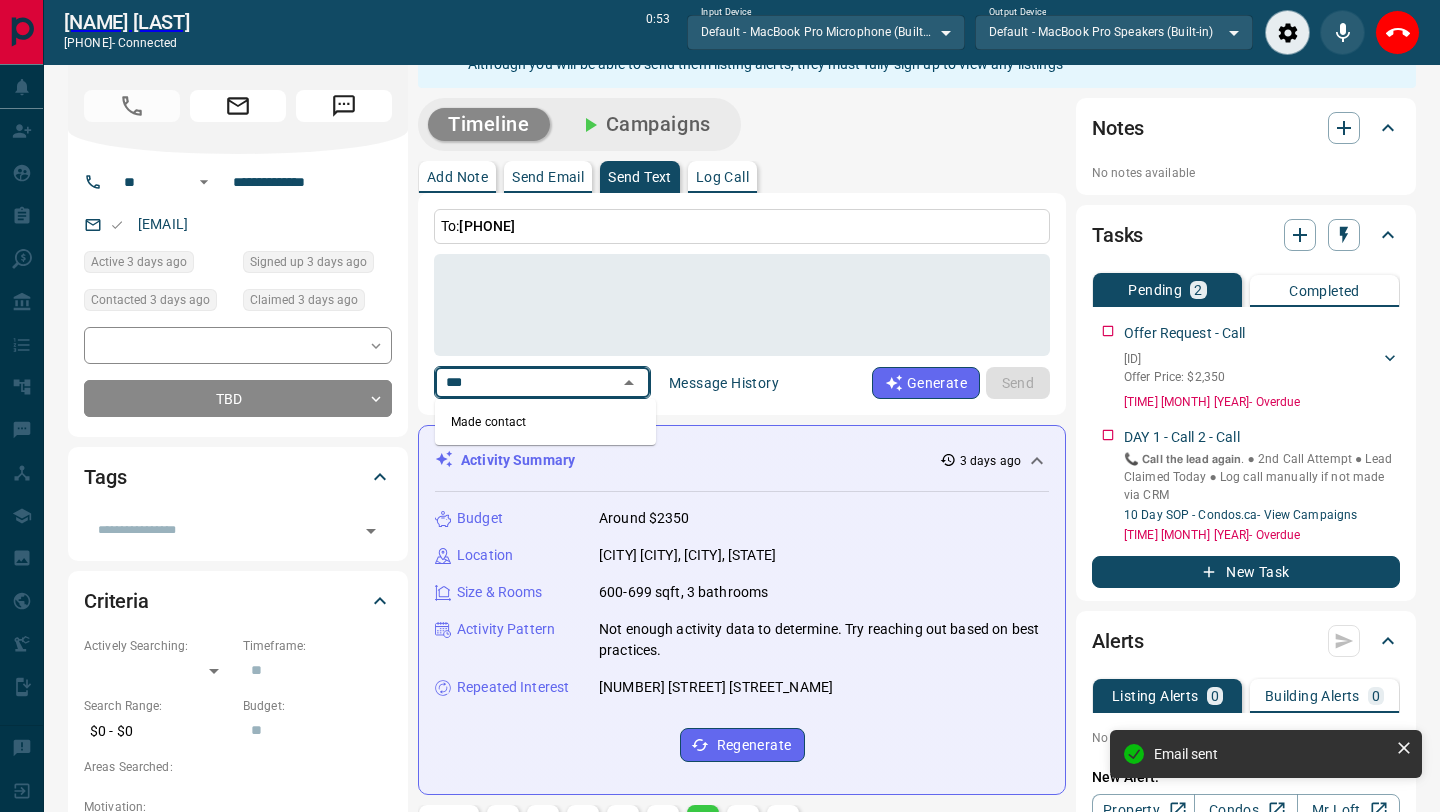 type on "**********" 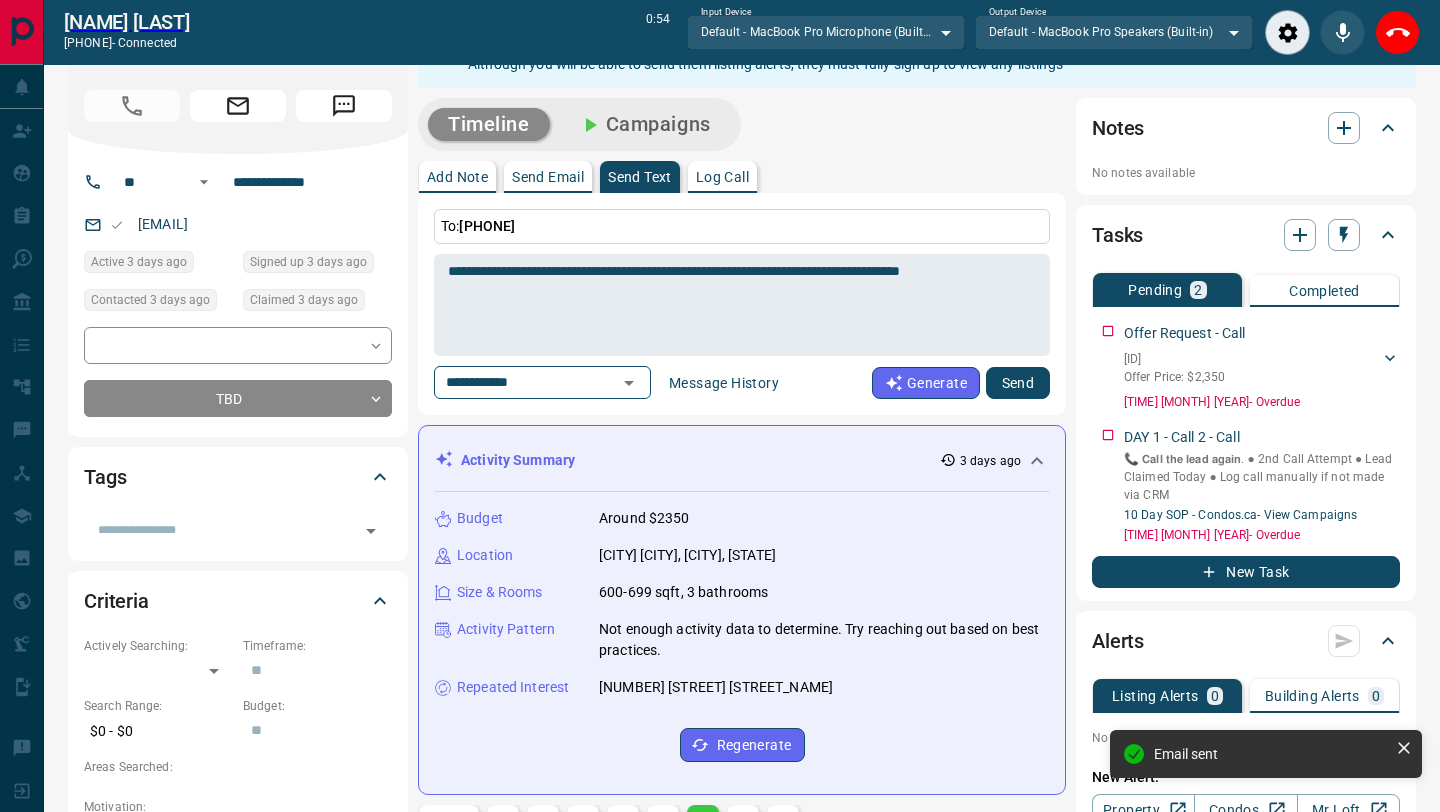 click on "Send" at bounding box center [1018, 383] 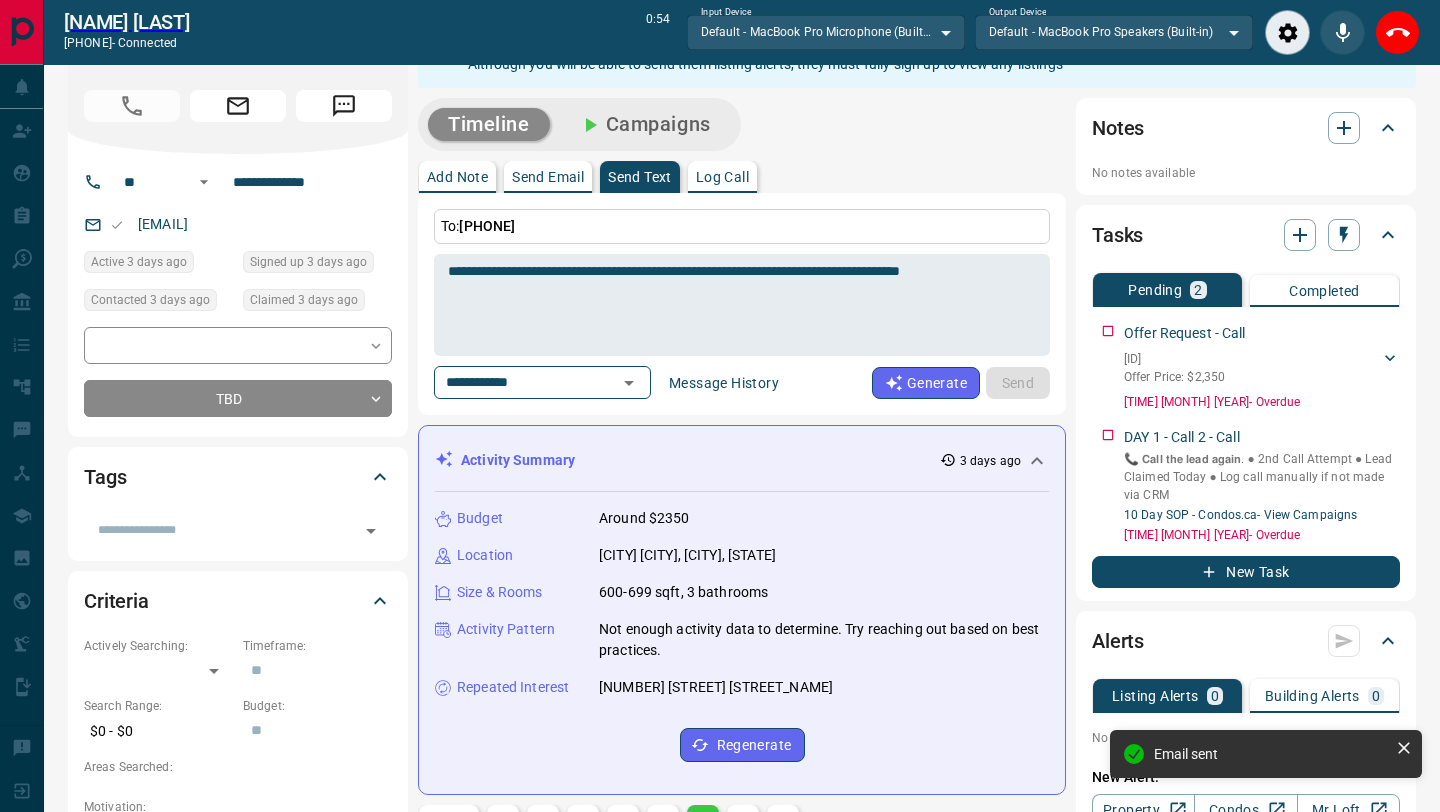 type 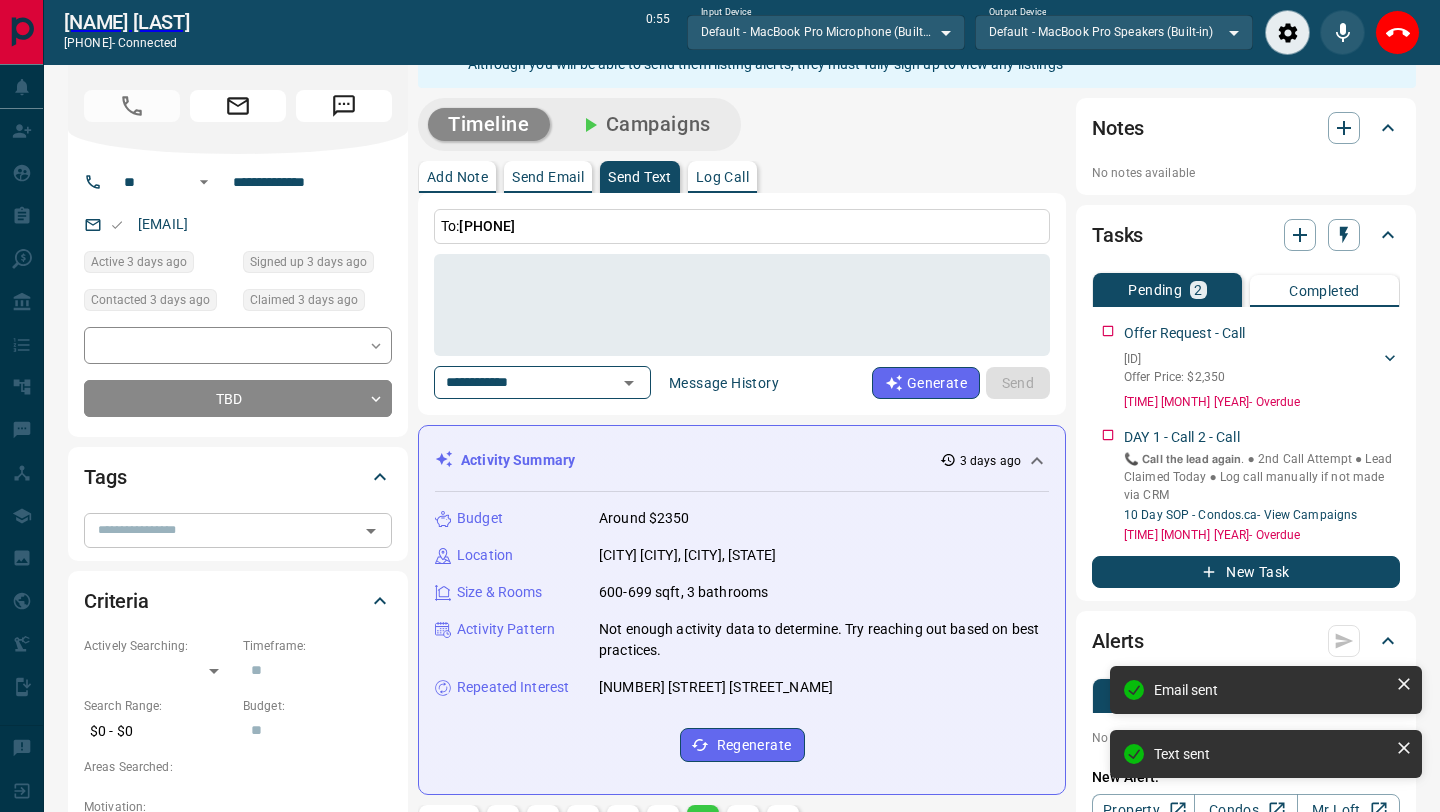 click at bounding box center (221, 530) 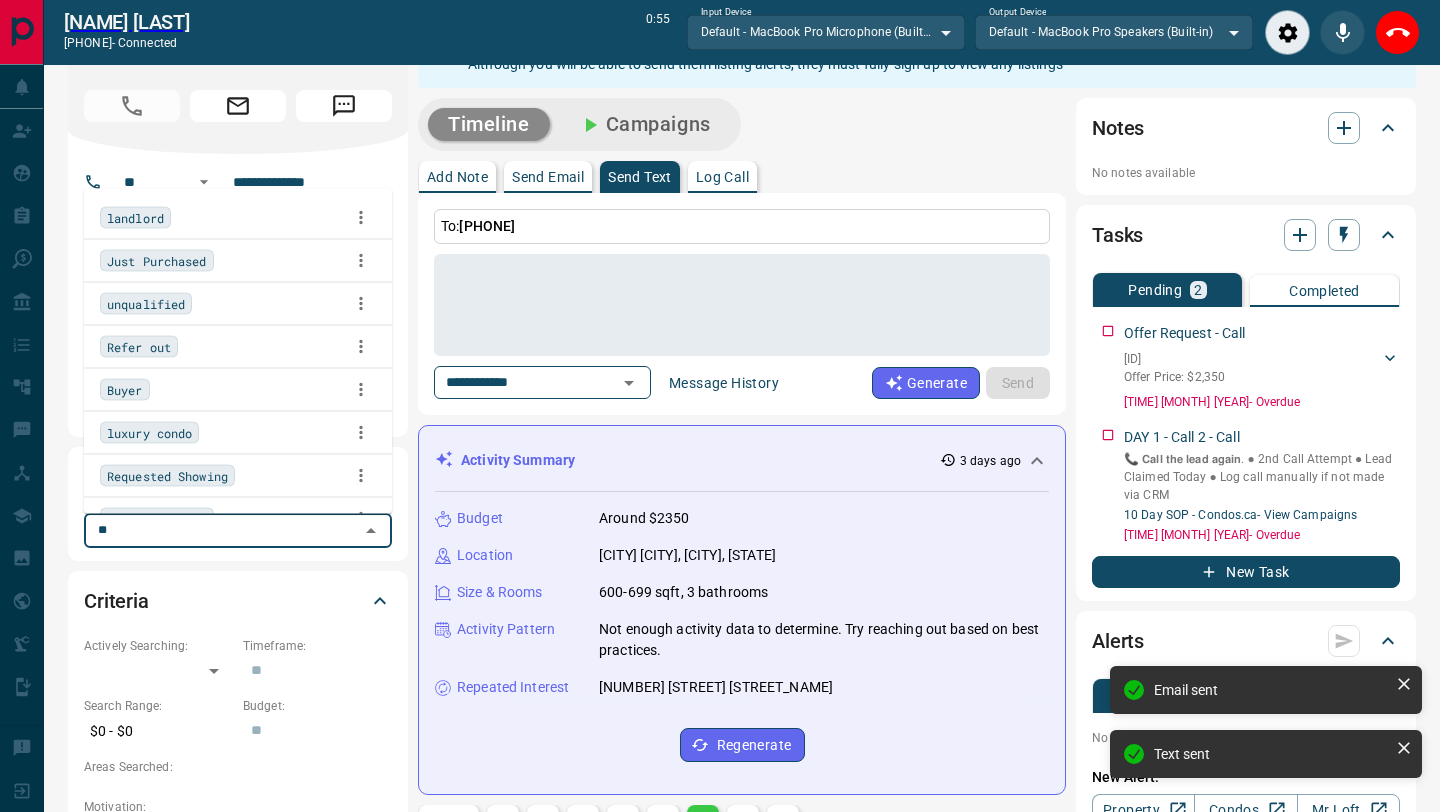 type on "***" 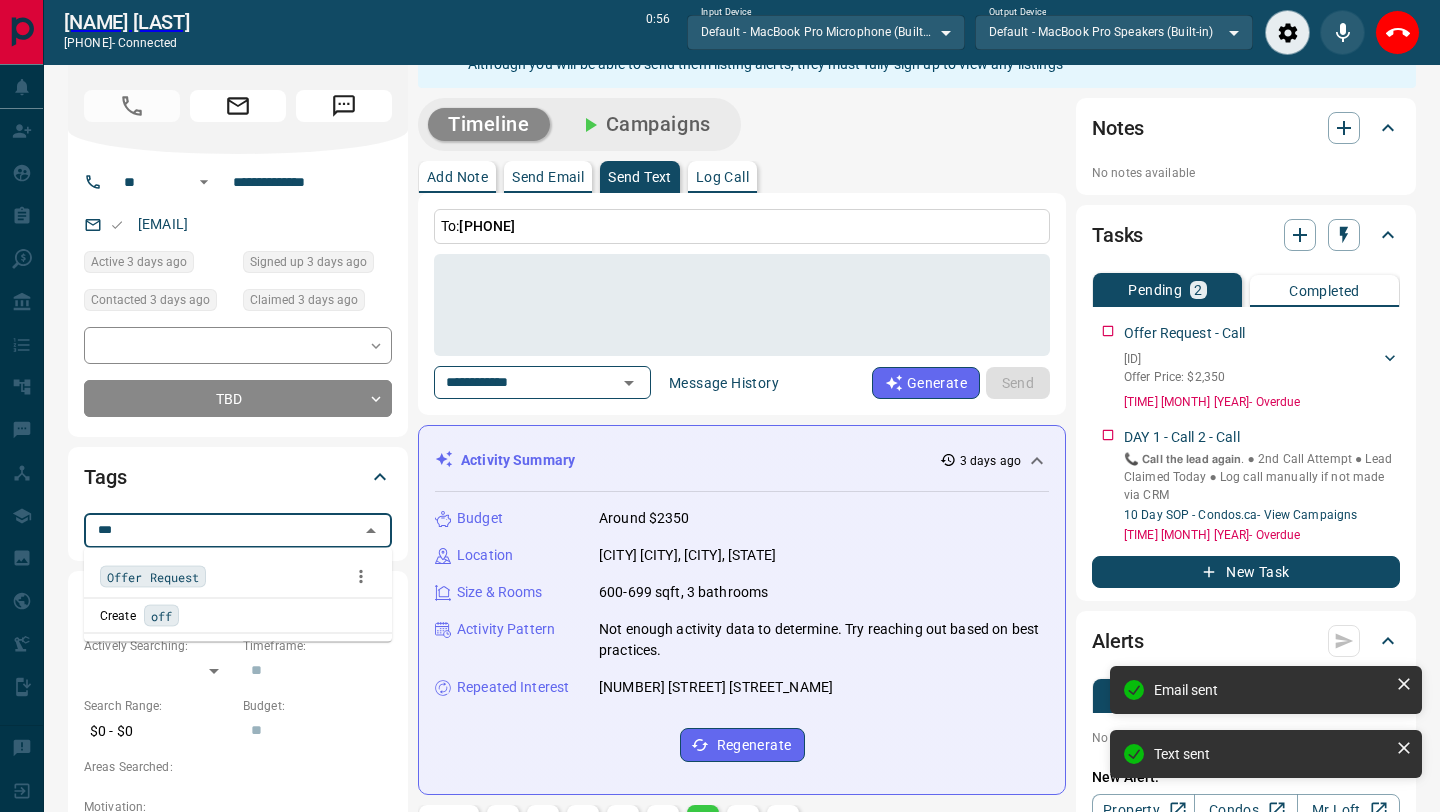 drag, startPoint x: 163, startPoint y: 589, endPoint x: 168, endPoint y: 566, distance: 23.537205 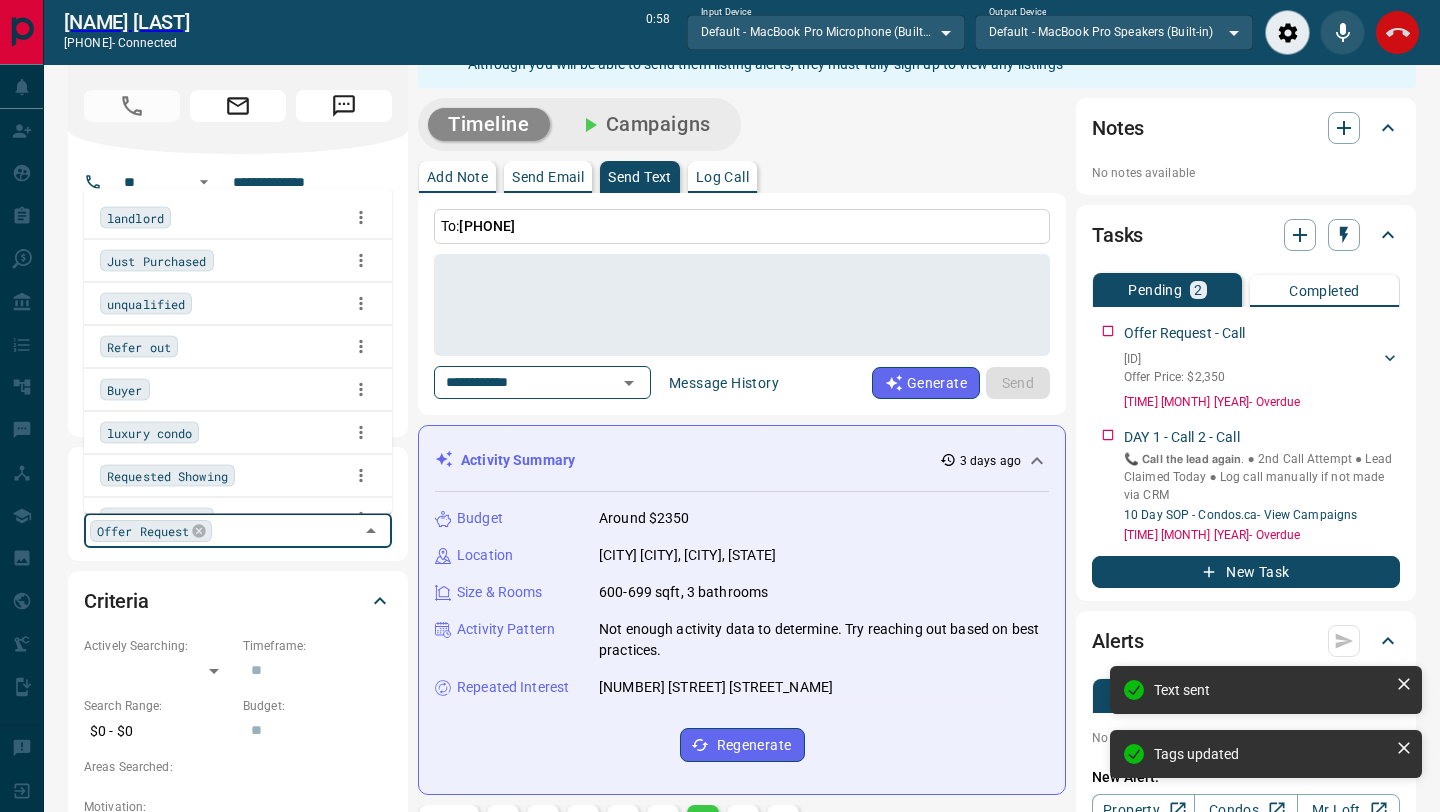 click at bounding box center [1397, 32] 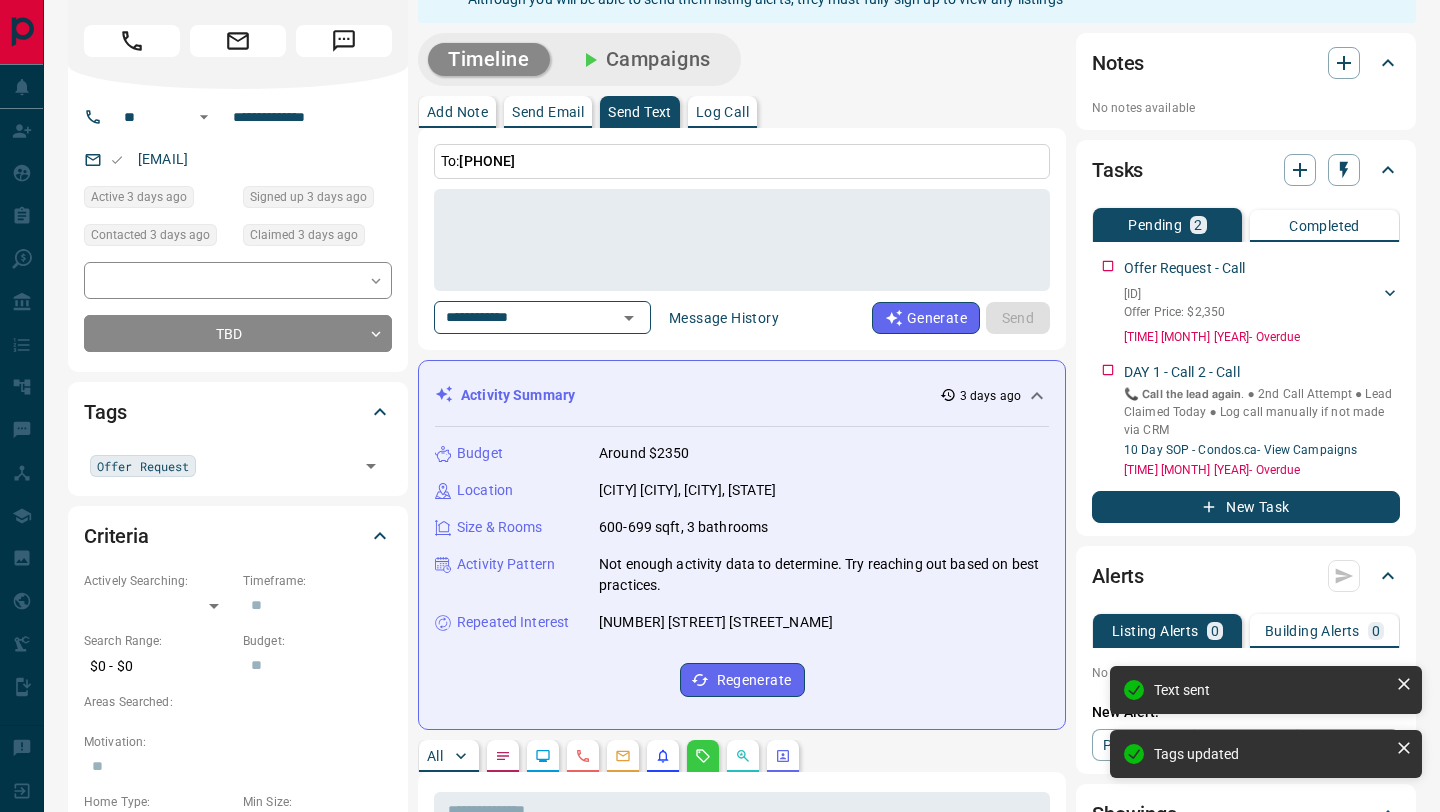 scroll, scrollTop: 0, scrollLeft: 0, axis: both 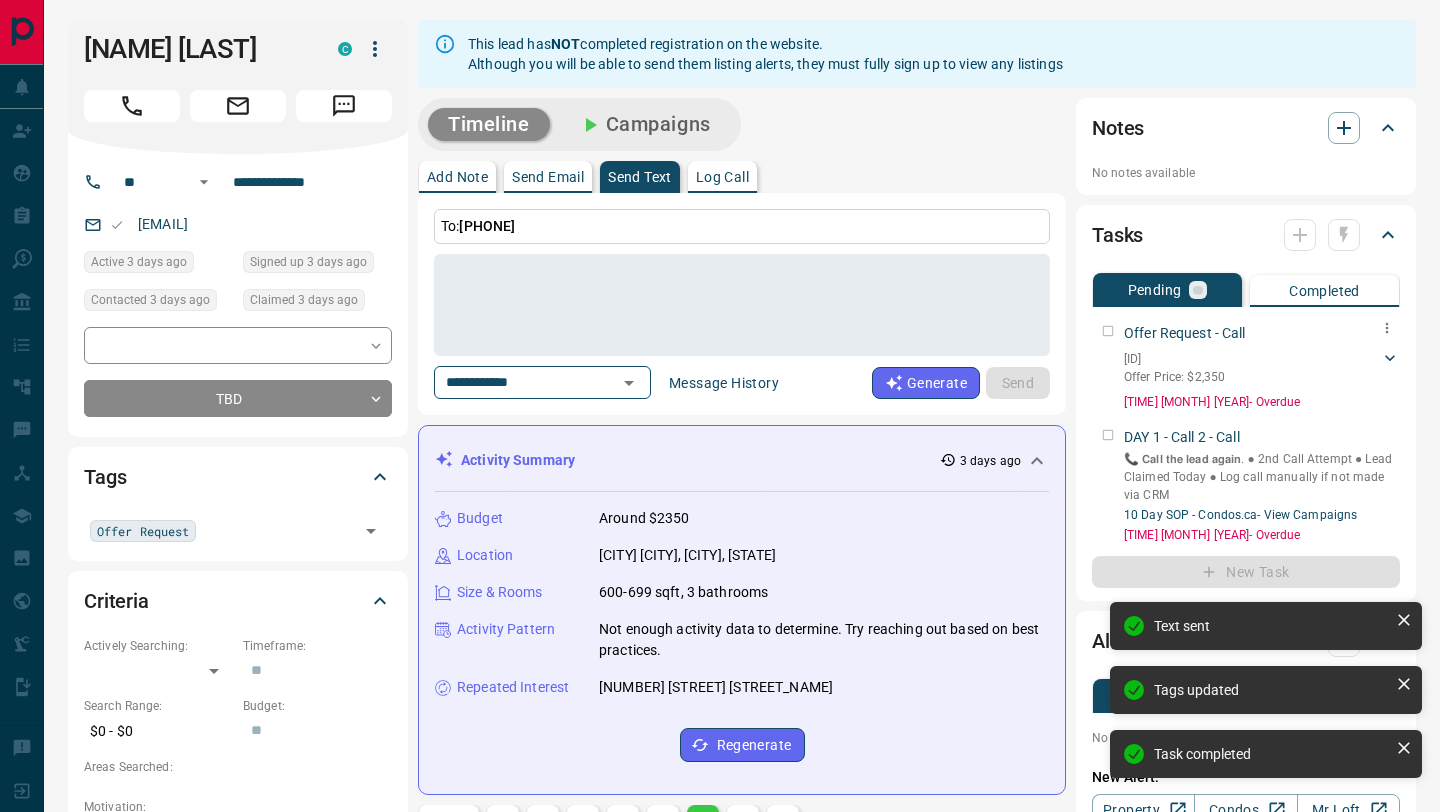 click on "Offer Request - Call [ID] Offer Price:   $2,350 [NAME] [LAST] [PHONE] [EMAIL] [TIME] [MONTH] [YEAR]  - Overdue" at bounding box center (1246, 363) 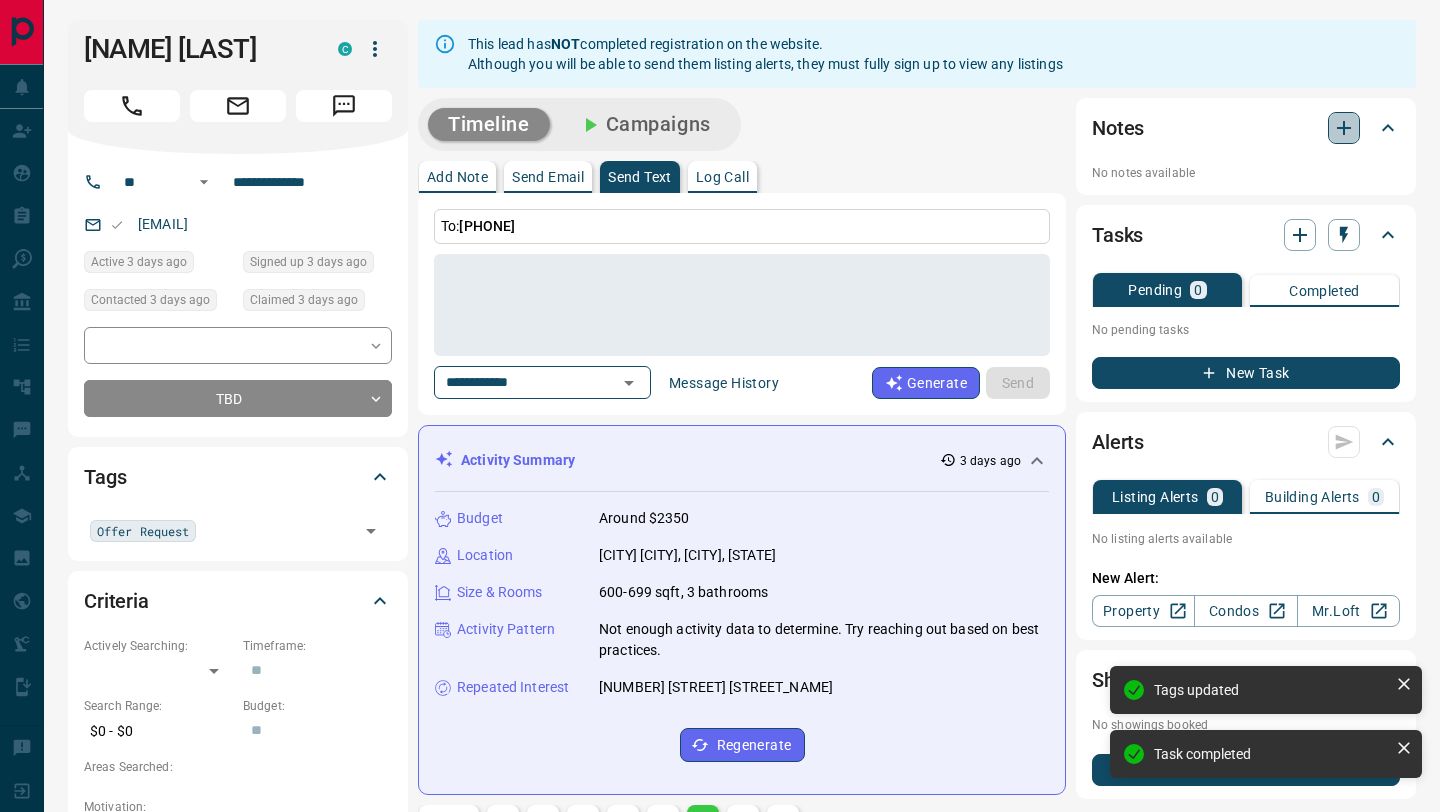 click 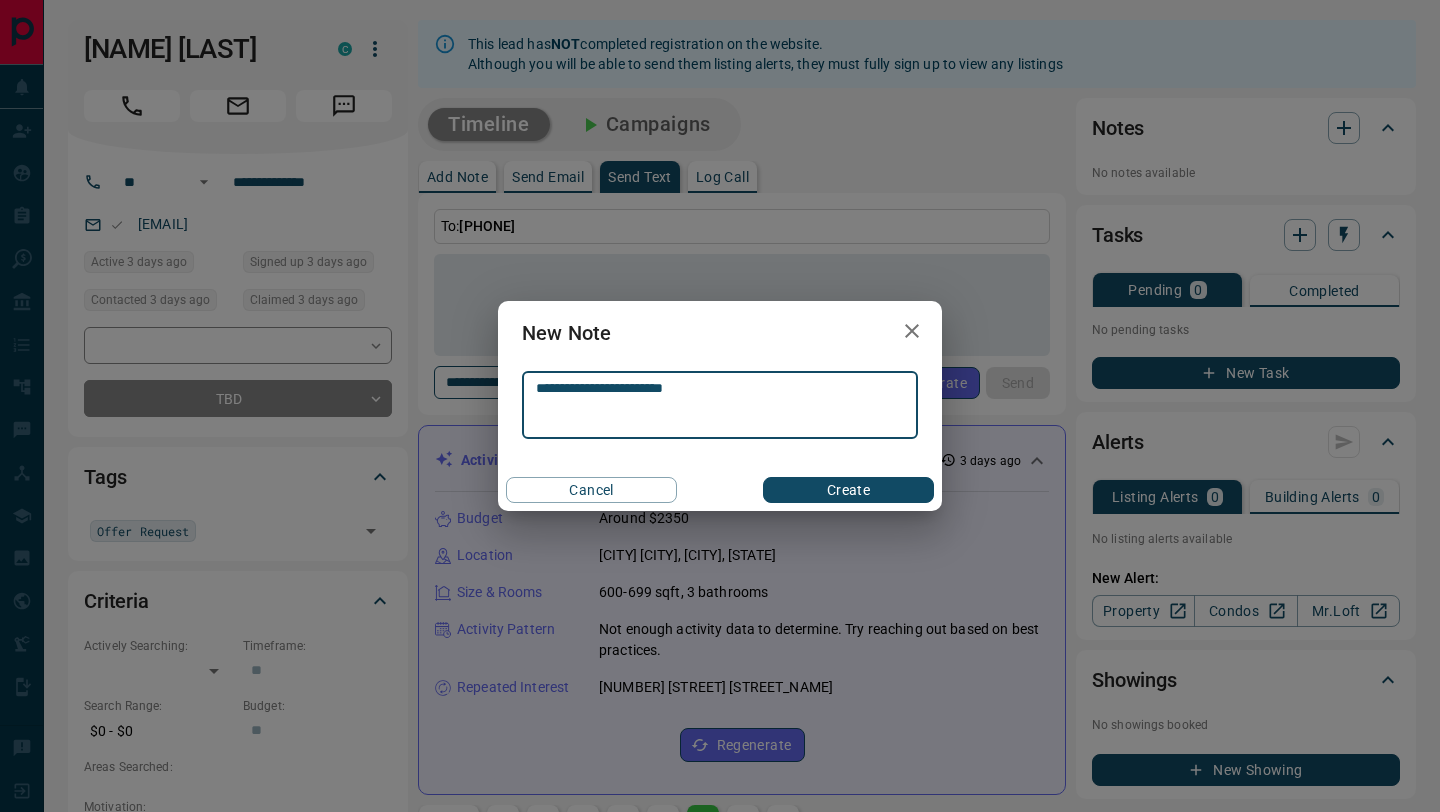 type on "**********" 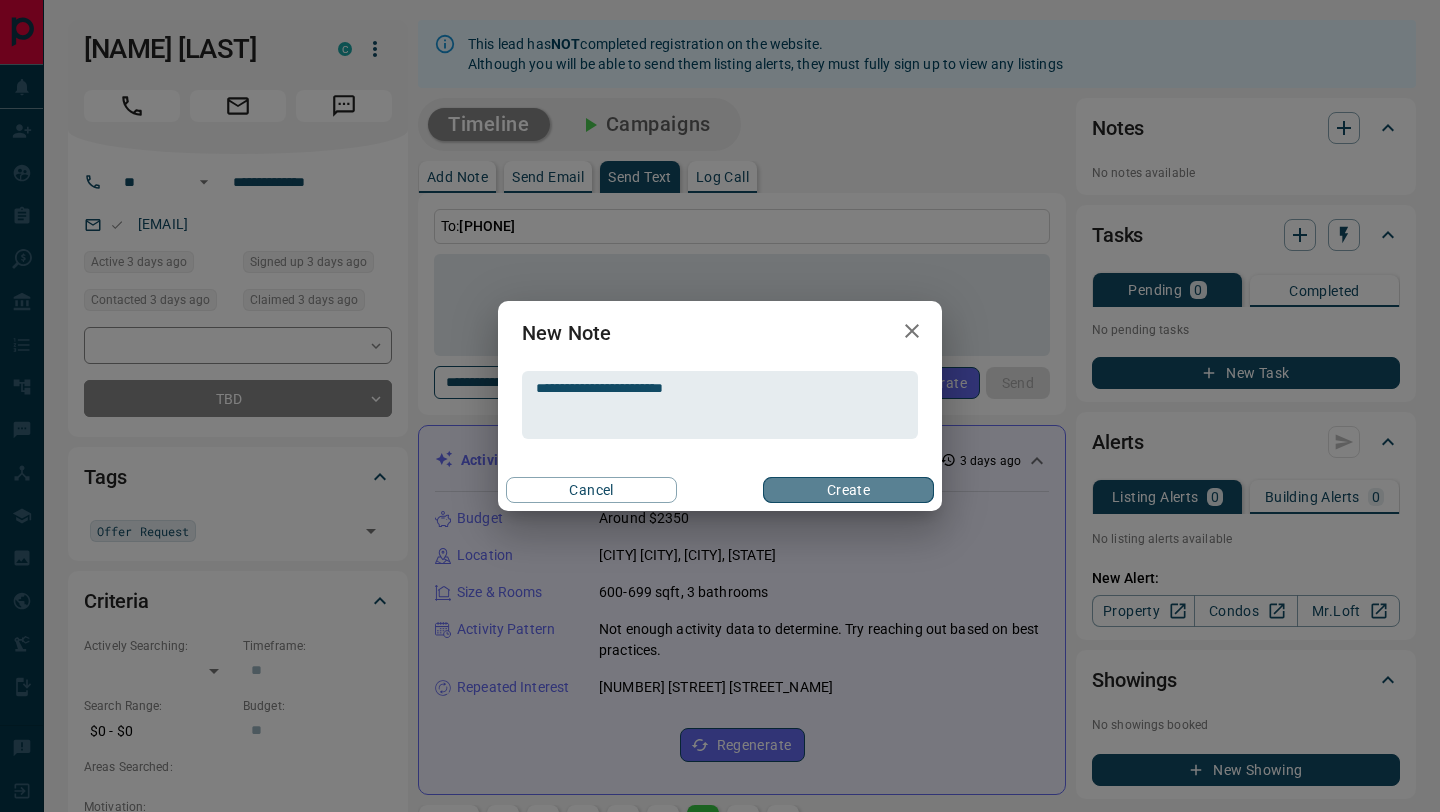 click on "Create" at bounding box center (848, 490) 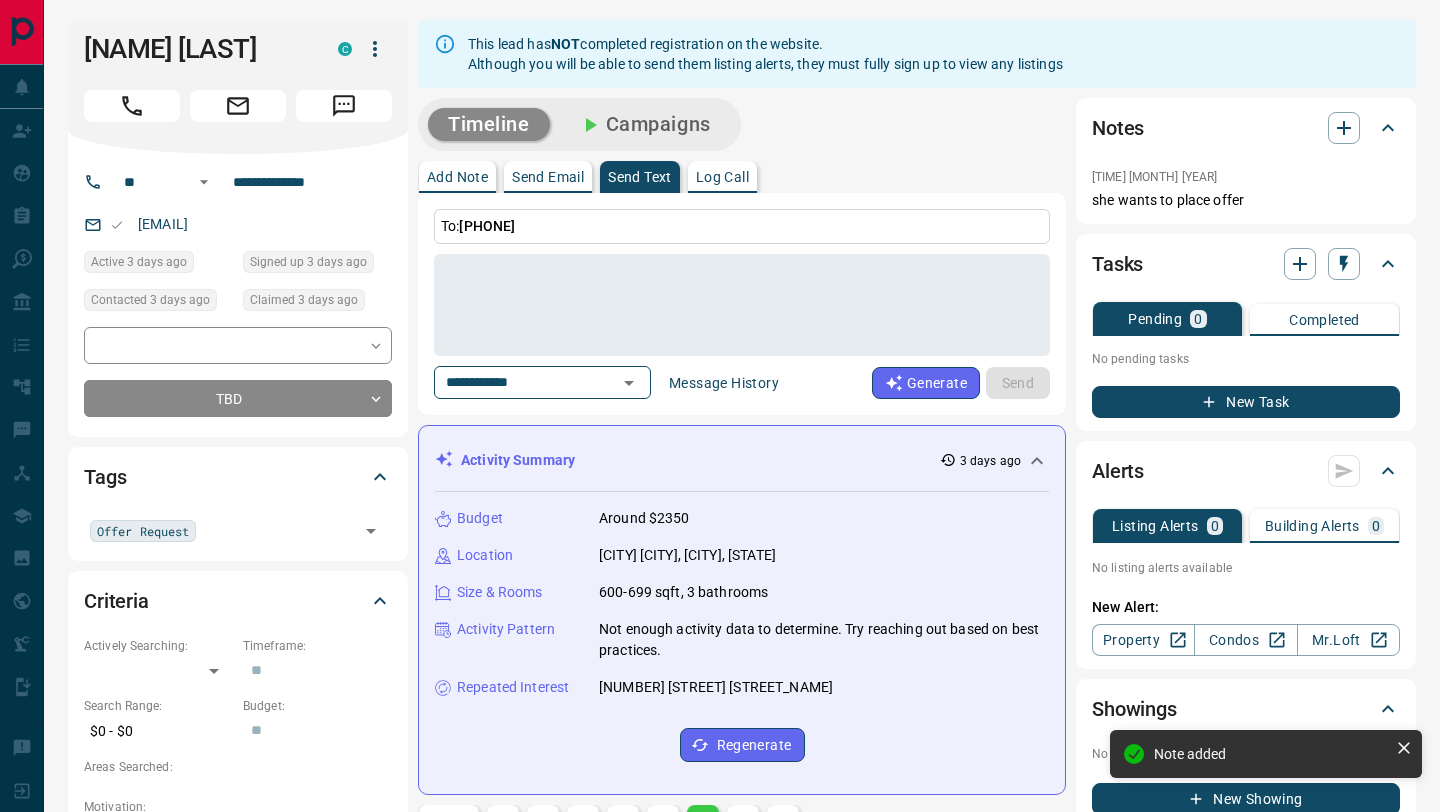 click on "**********" at bounding box center (238, 295) 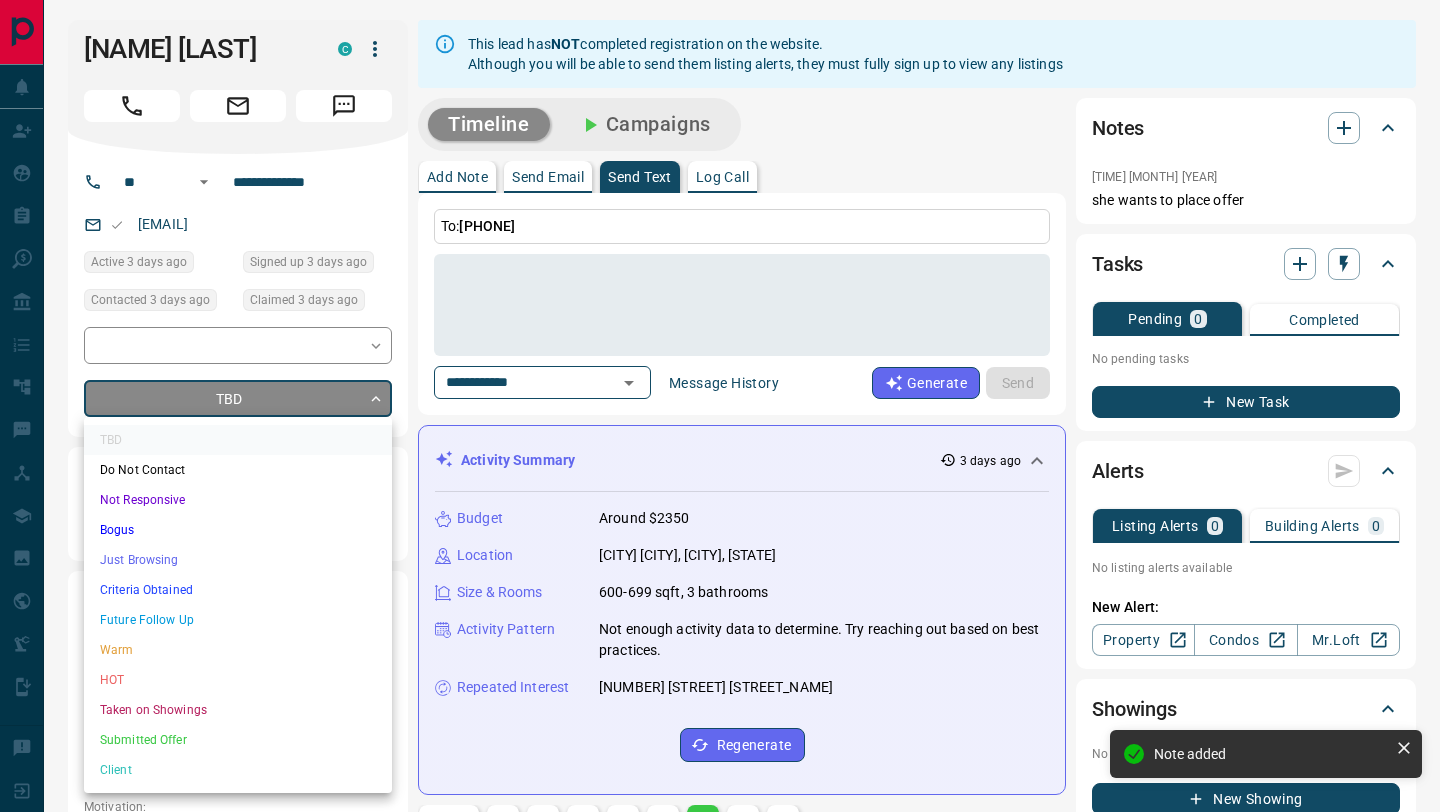 click on "**********" at bounding box center [720, 1080] 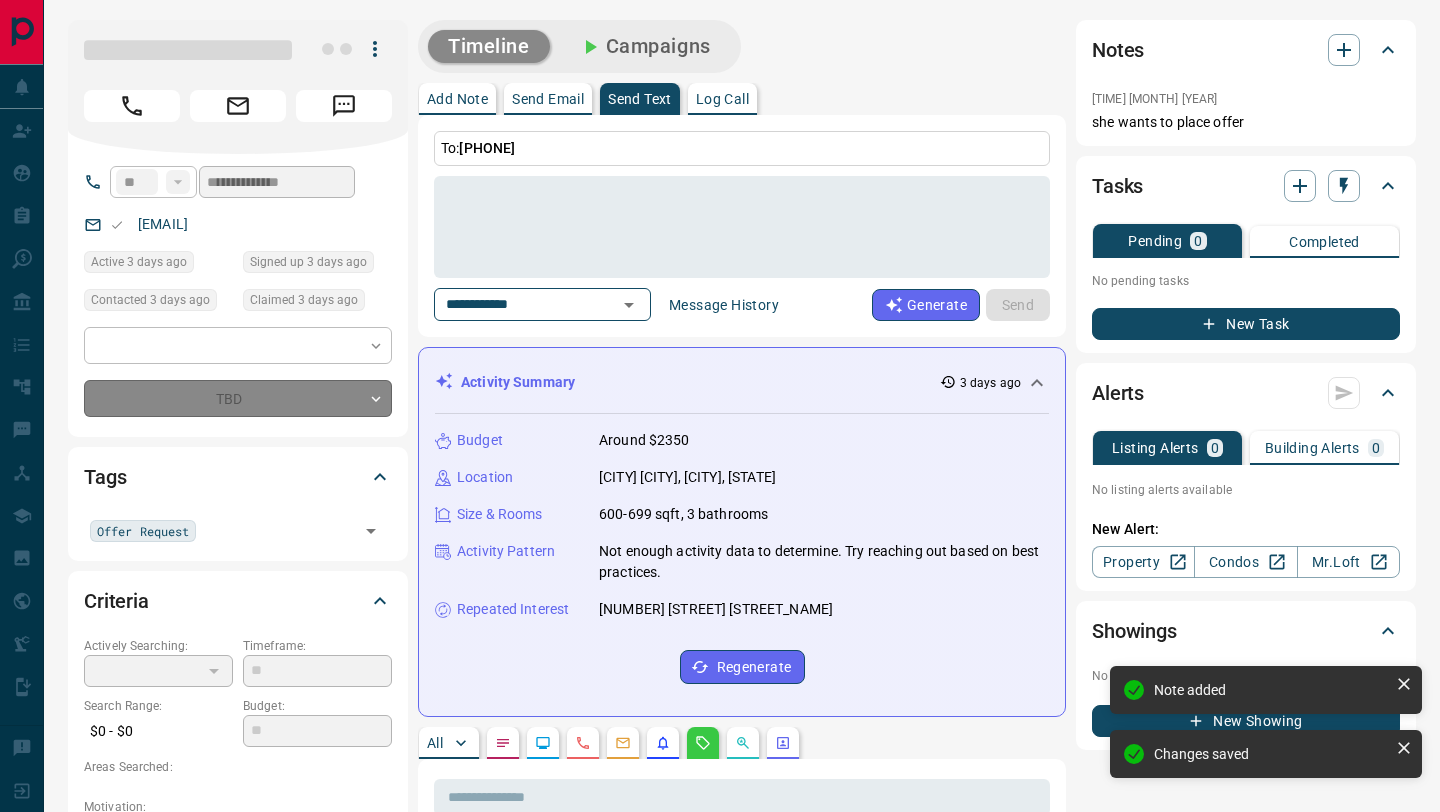 type on "*" 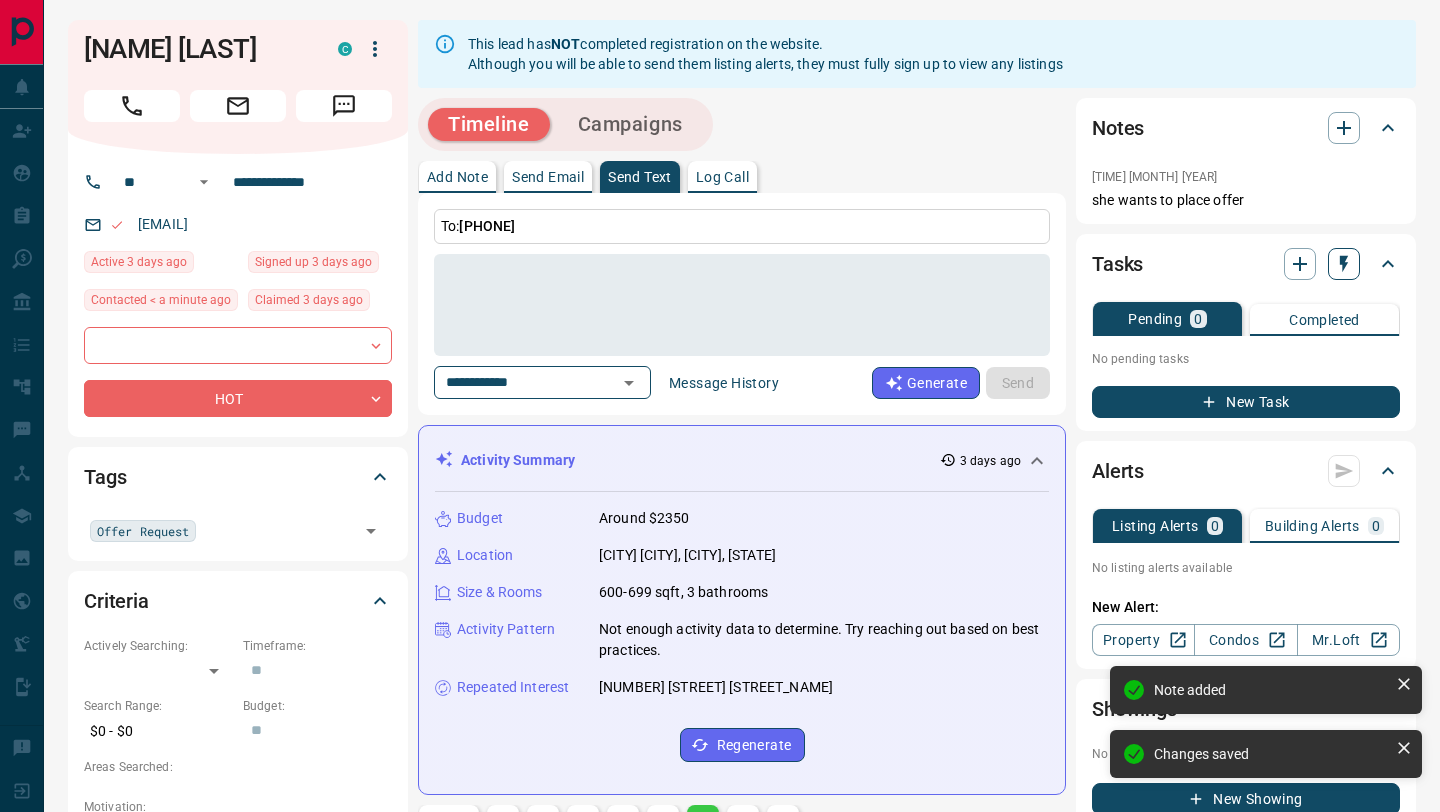 click at bounding box center (1344, 264) 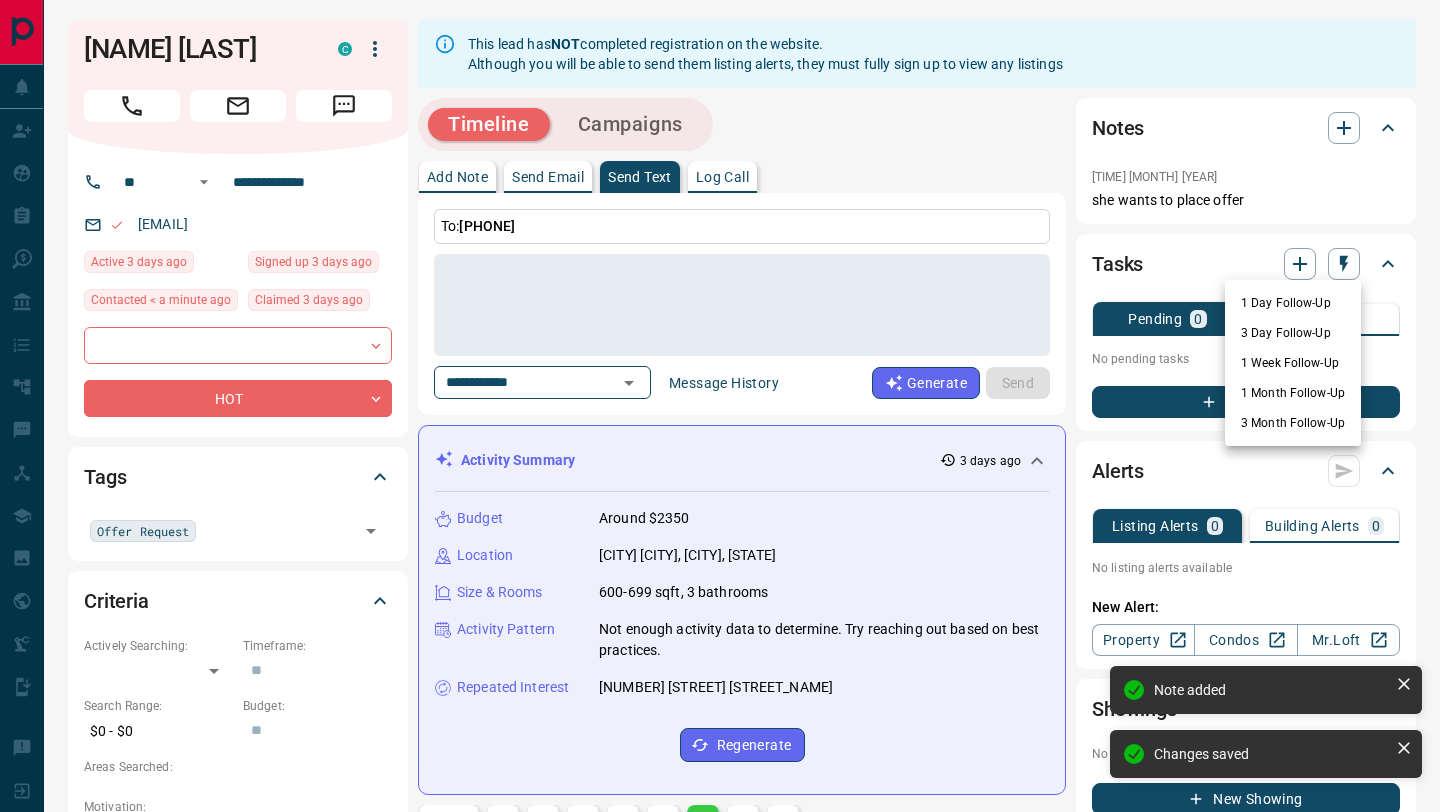 click on "1 Day Follow-Up" at bounding box center (1293, 303) 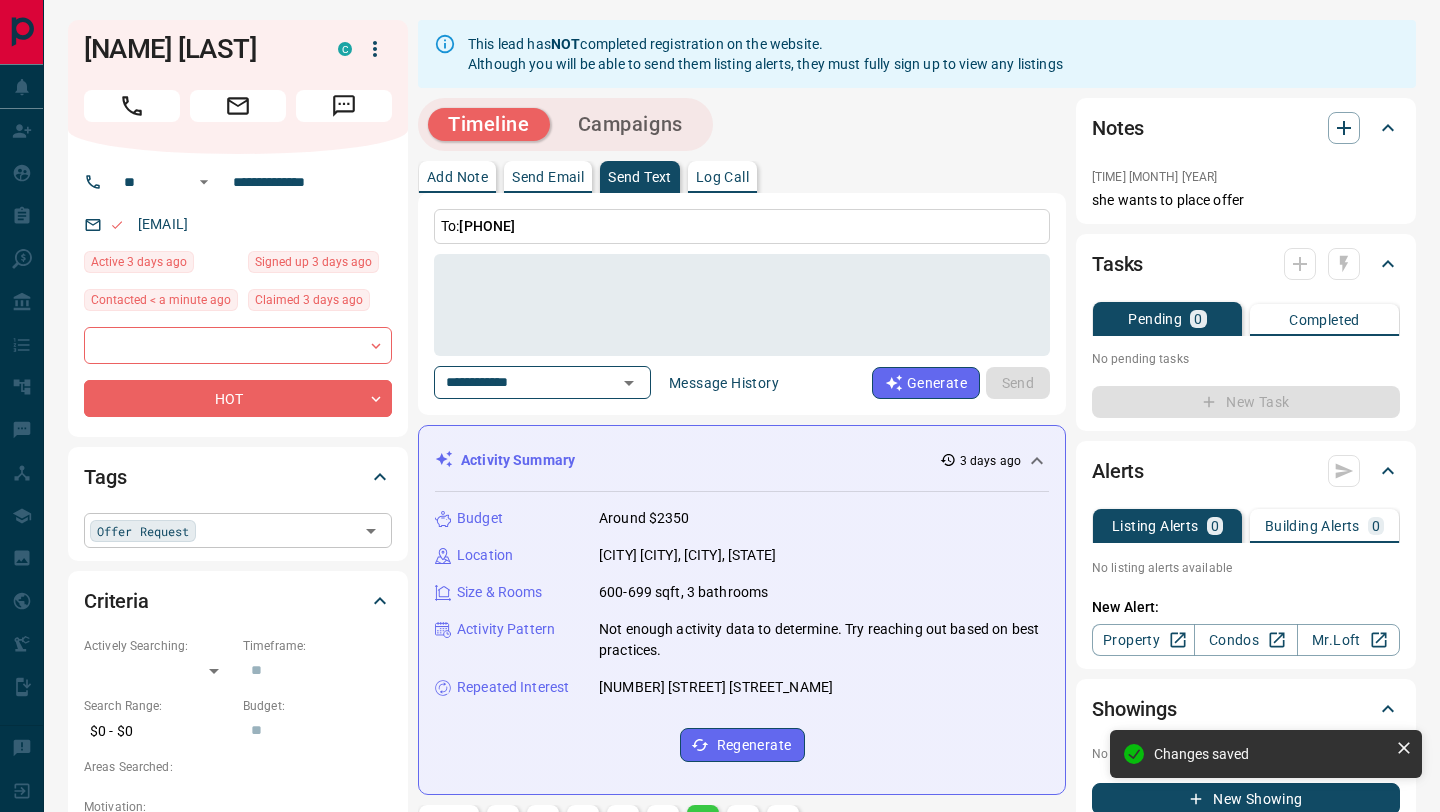 click at bounding box center (277, 530) 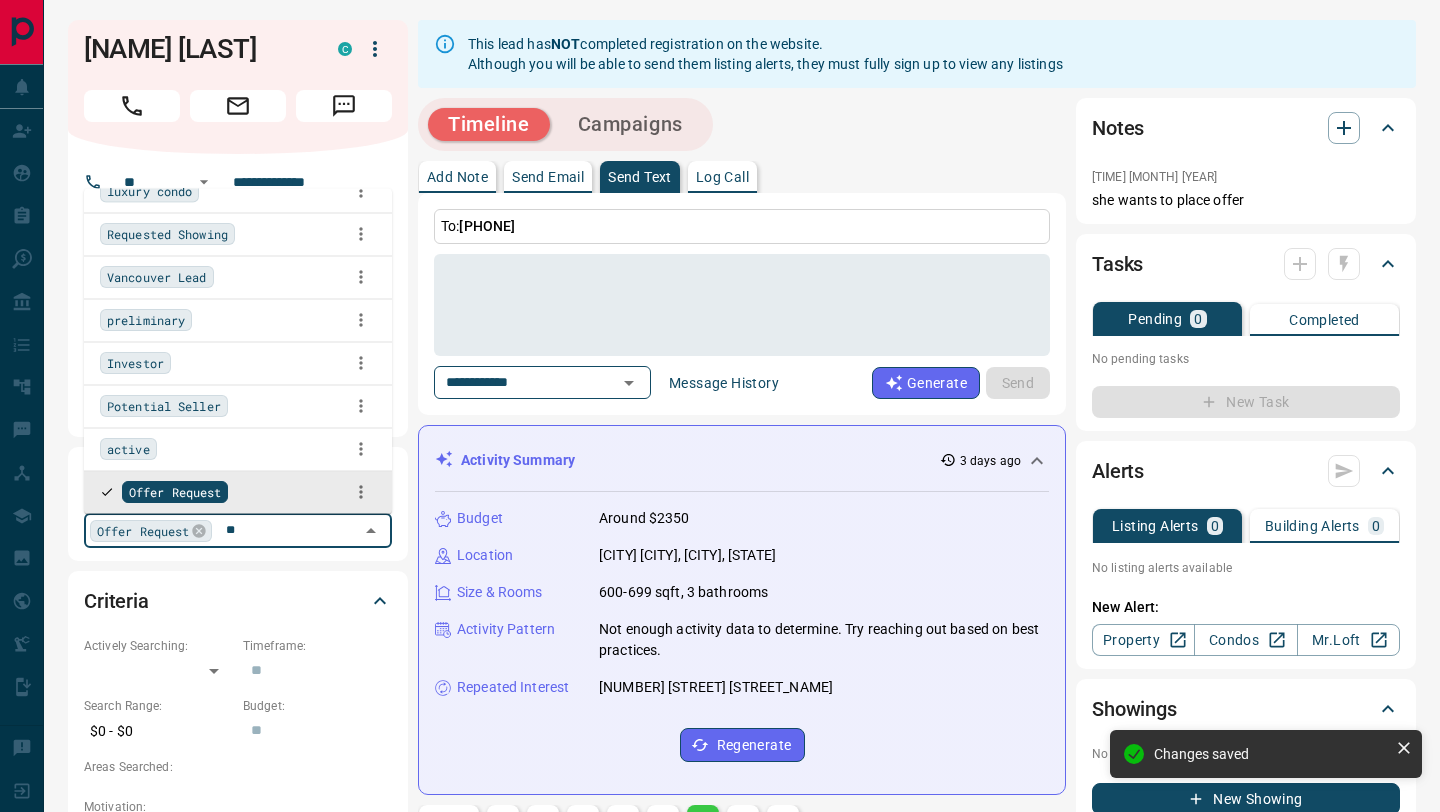 scroll, scrollTop: 0, scrollLeft: 0, axis: both 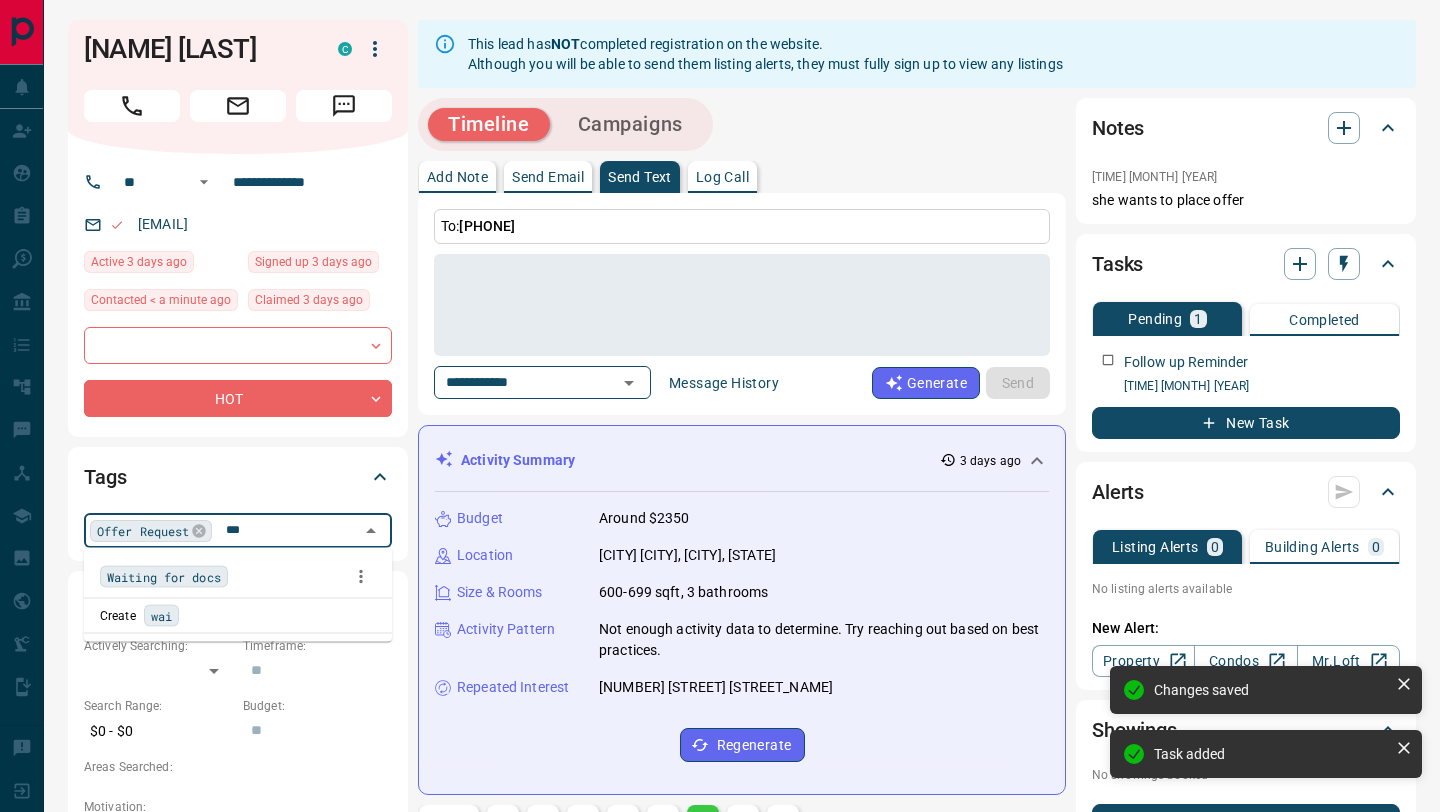 type on "****" 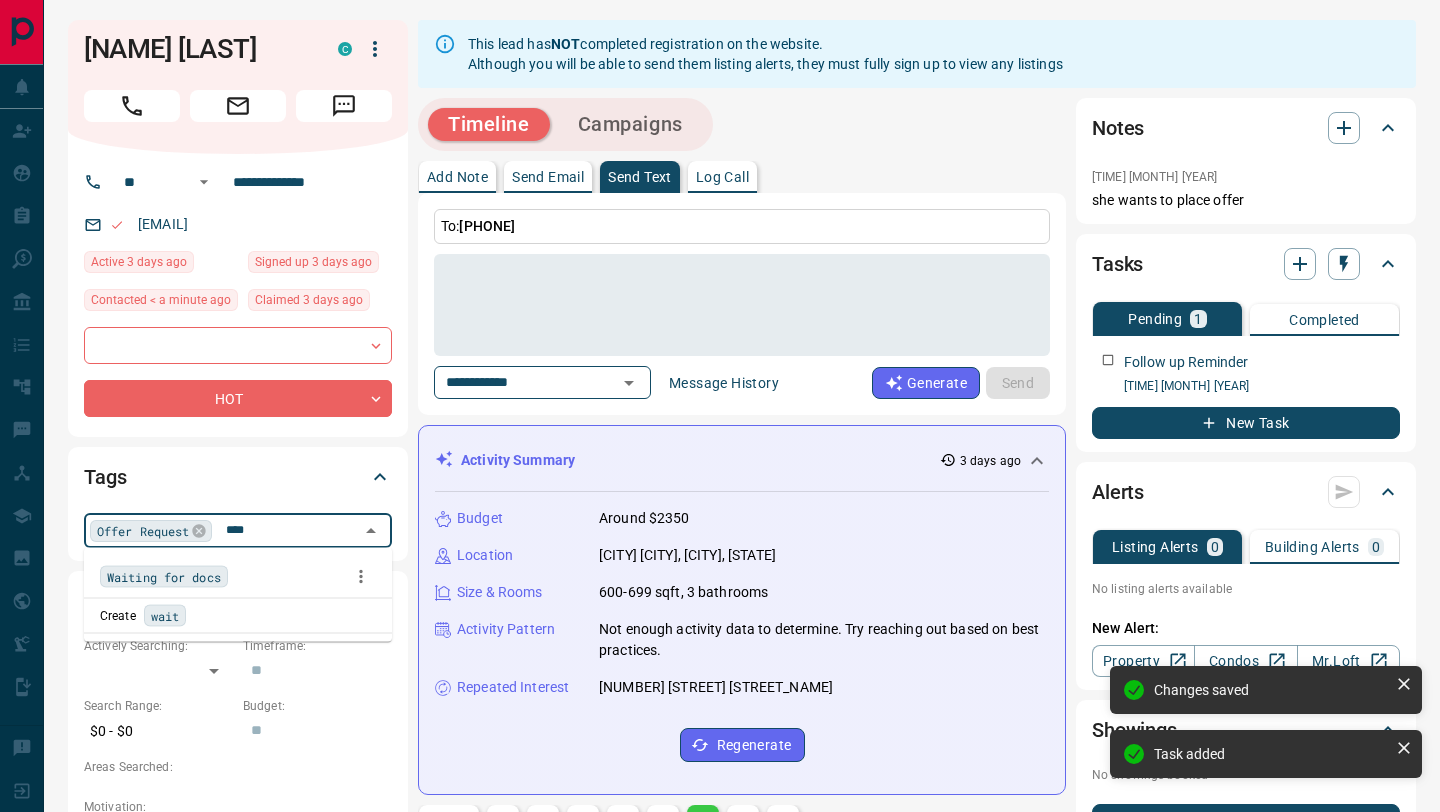 click on "Waiting for docs" at bounding box center [238, 577] 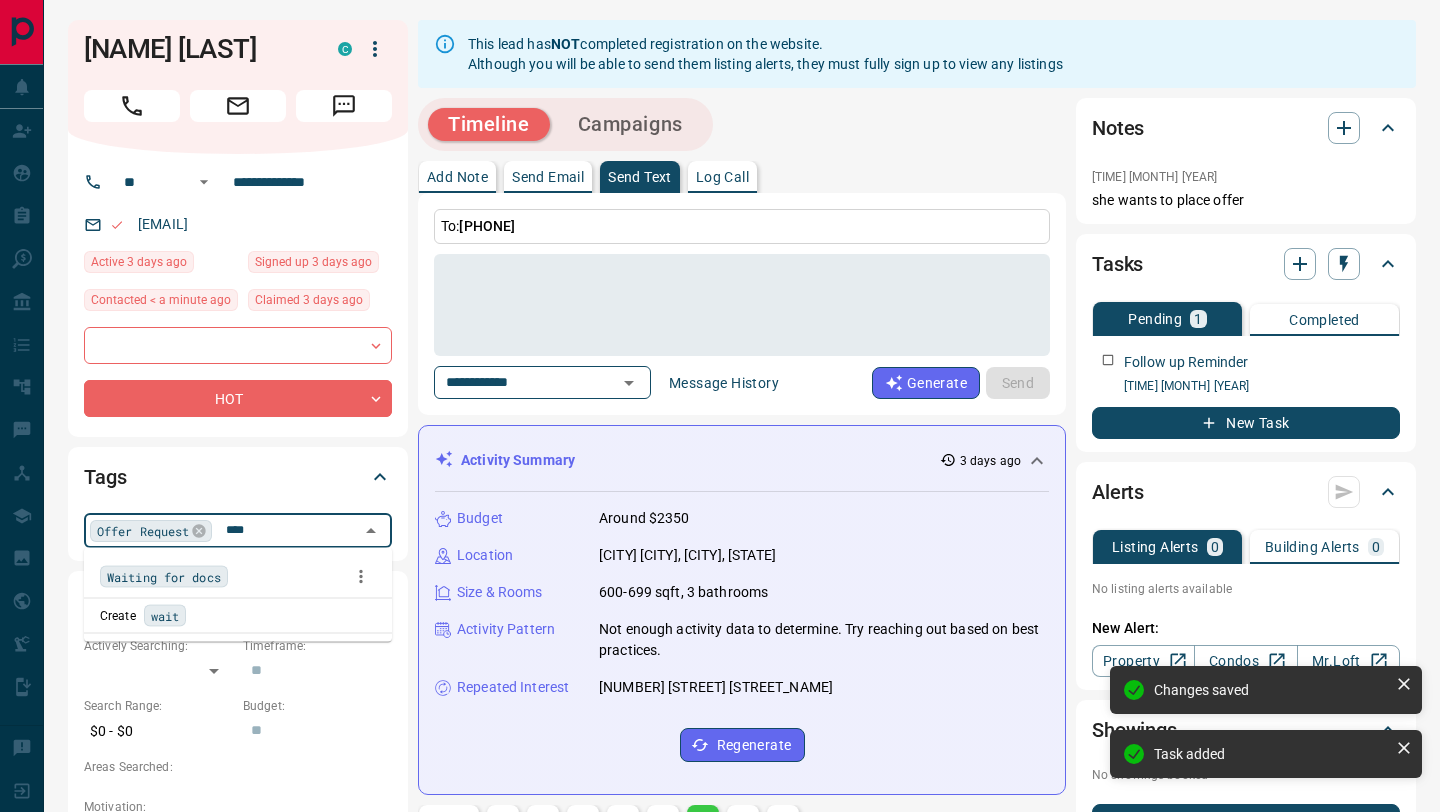 type 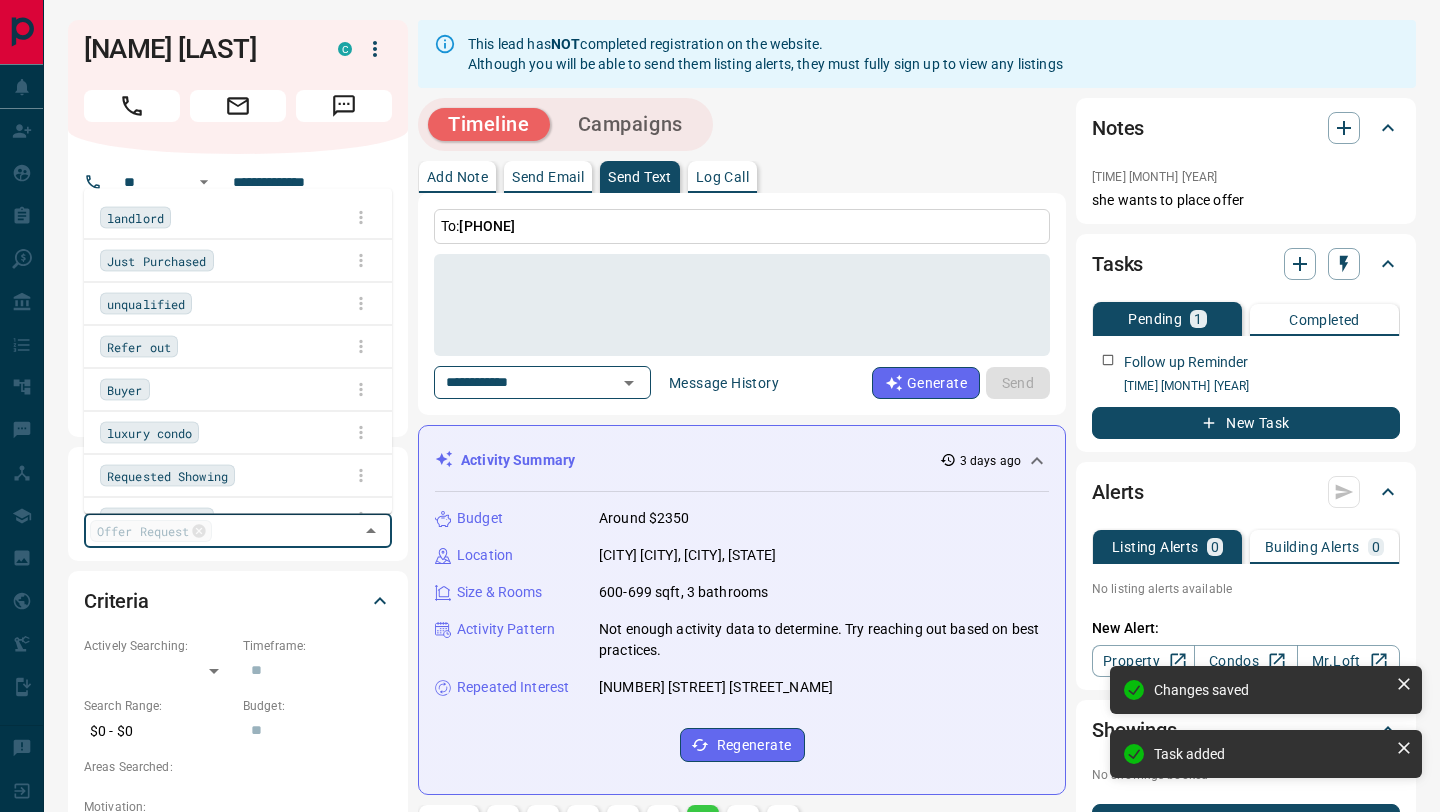 scroll, scrollTop: 241, scrollLeft: 0, axis: vertical 